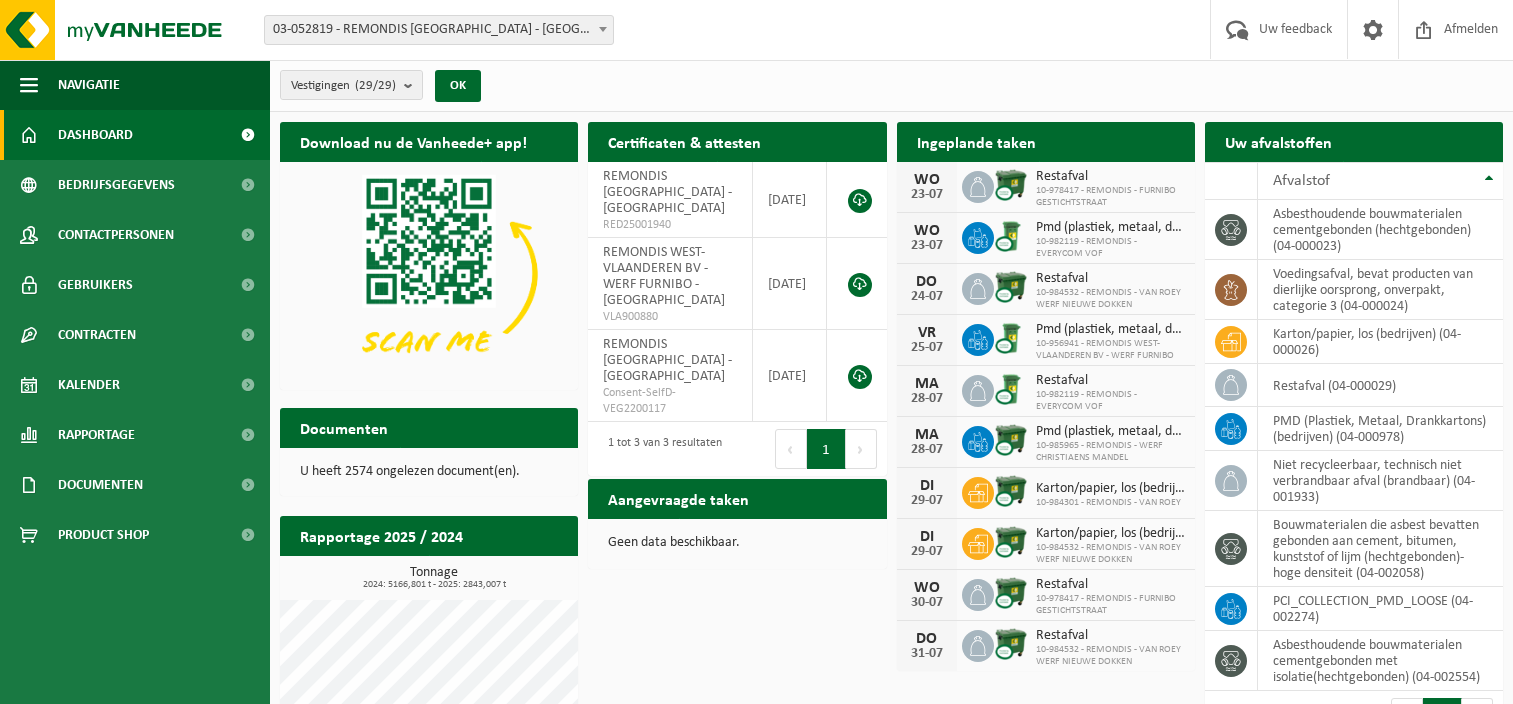 scroll, scrollTop: 0, scrollLeft: 0, axis: both 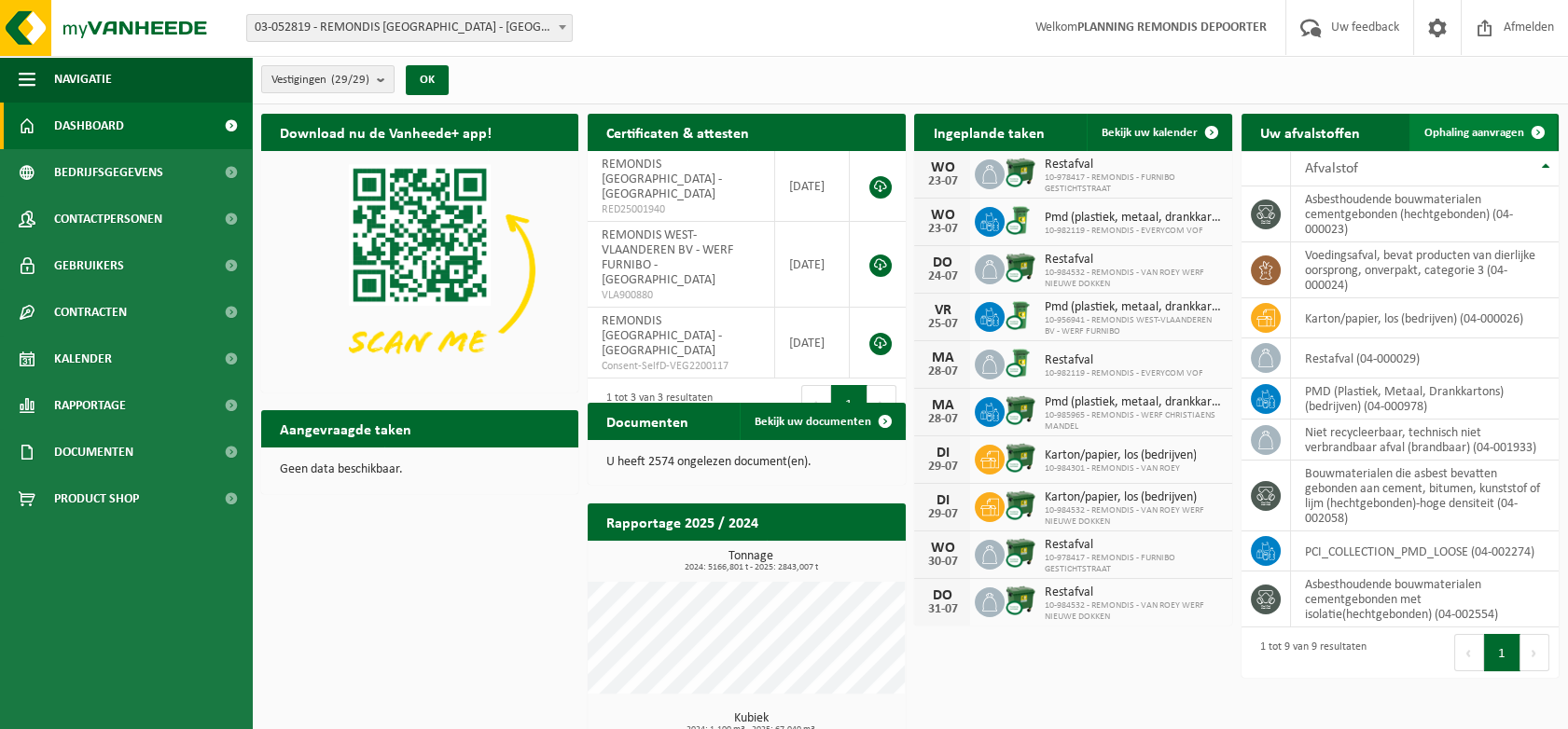click on "Ophaling aanvragen" at bounding box center [1474, 132] 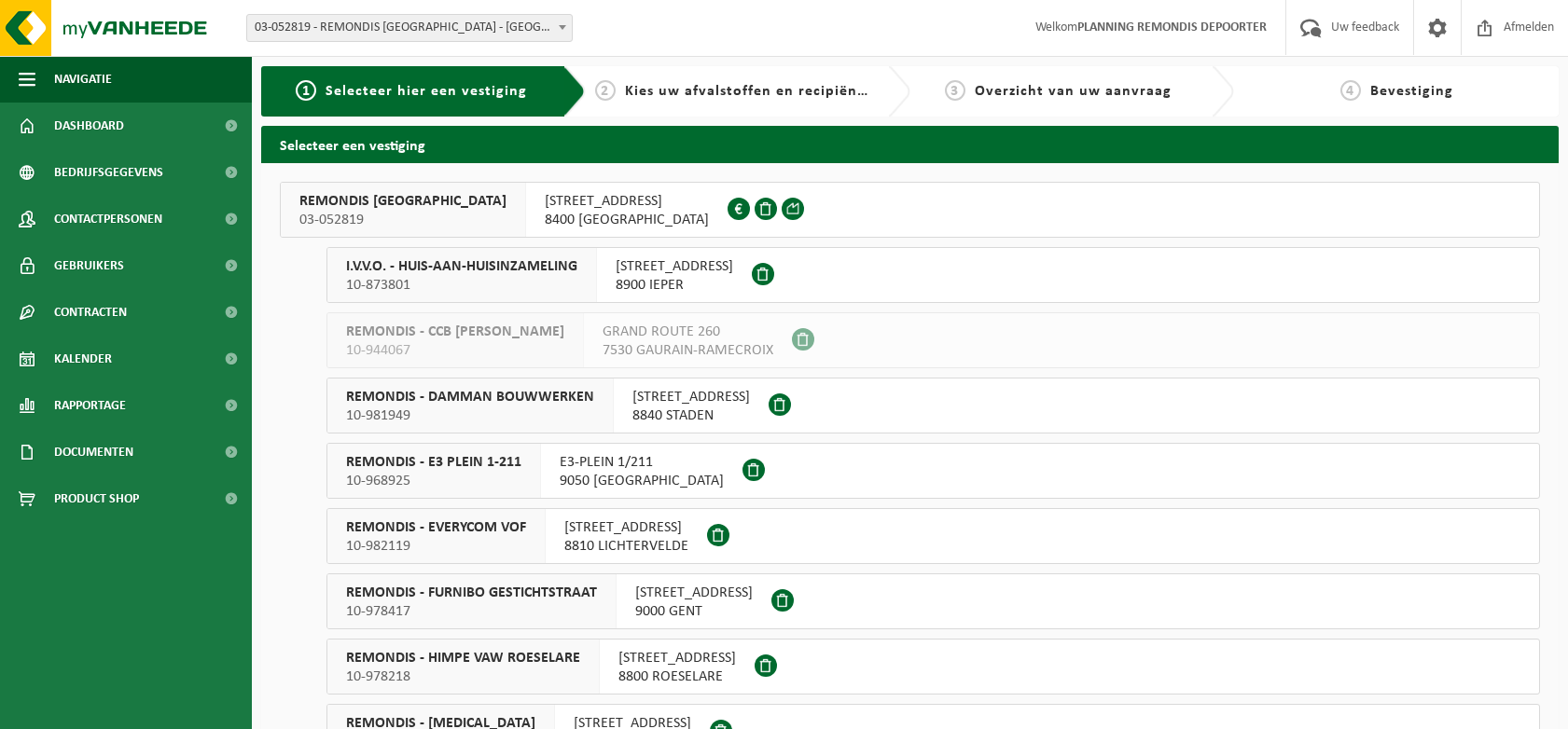 scroll, scrollTop: 0, scrollLeft: 0, axis: both 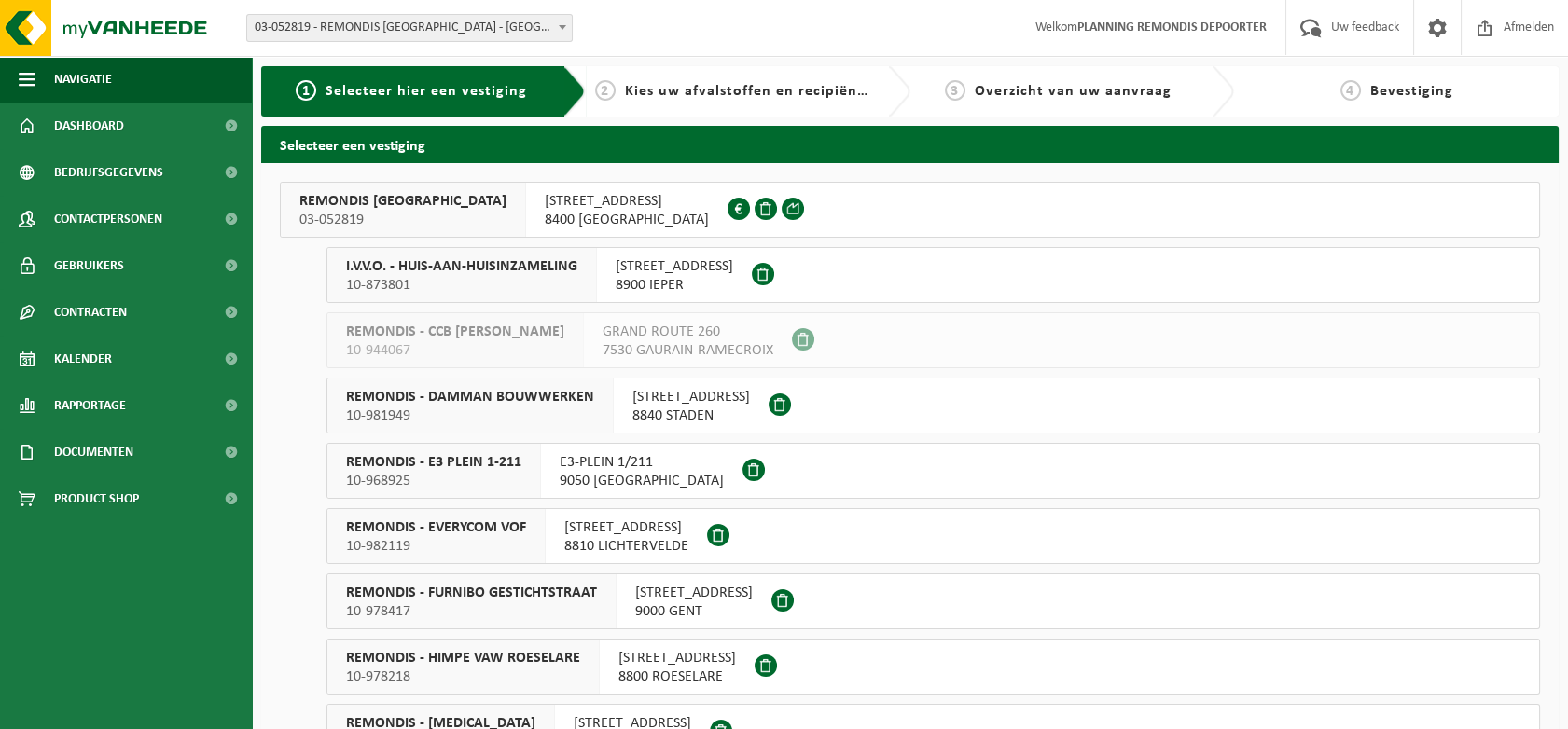 click on "I.V.V.O. - HUIS-AAN-HUISINZAMELING" at bounding box center [462, 267] 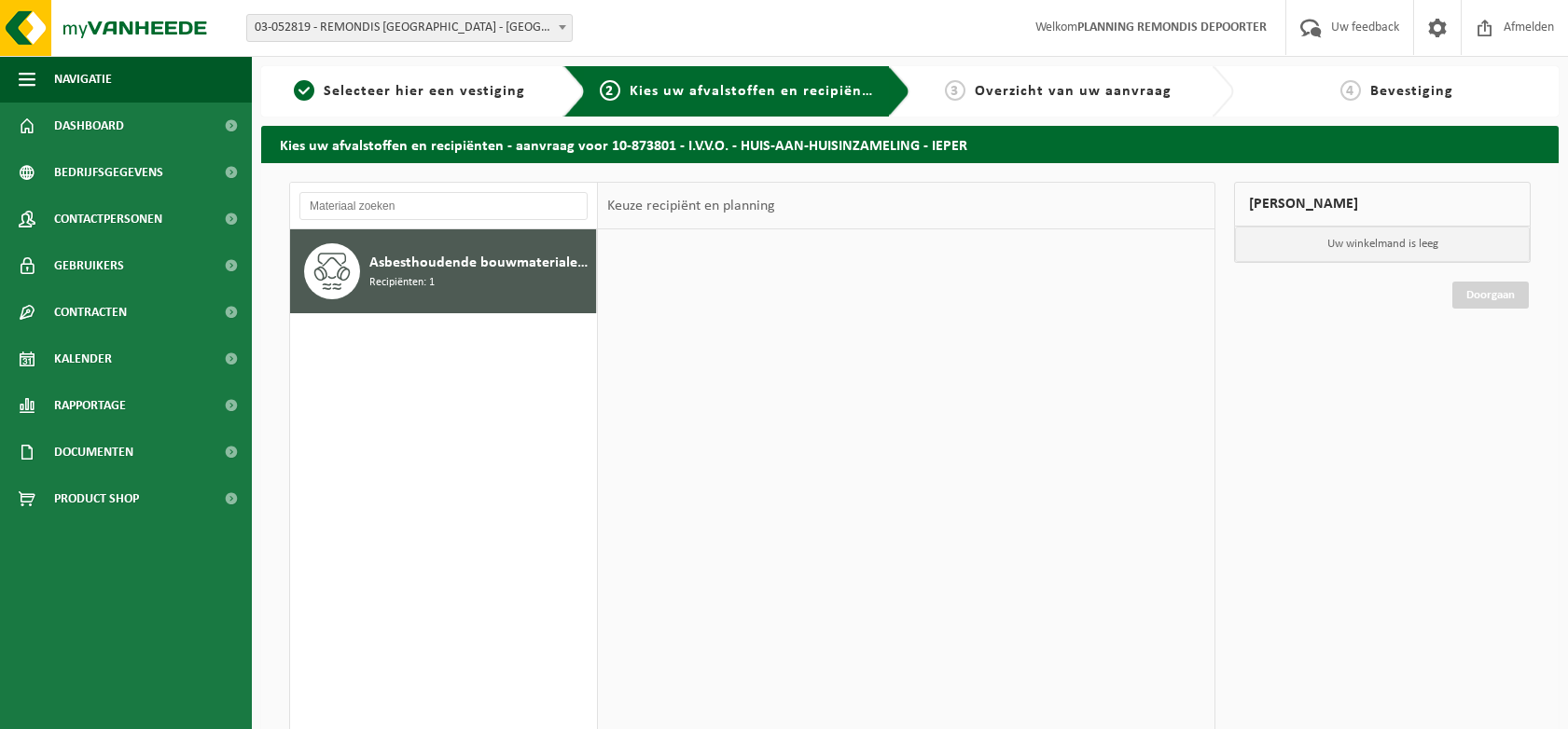 scroll, scrollTop: 0, scrollLeft: 0, axis: both 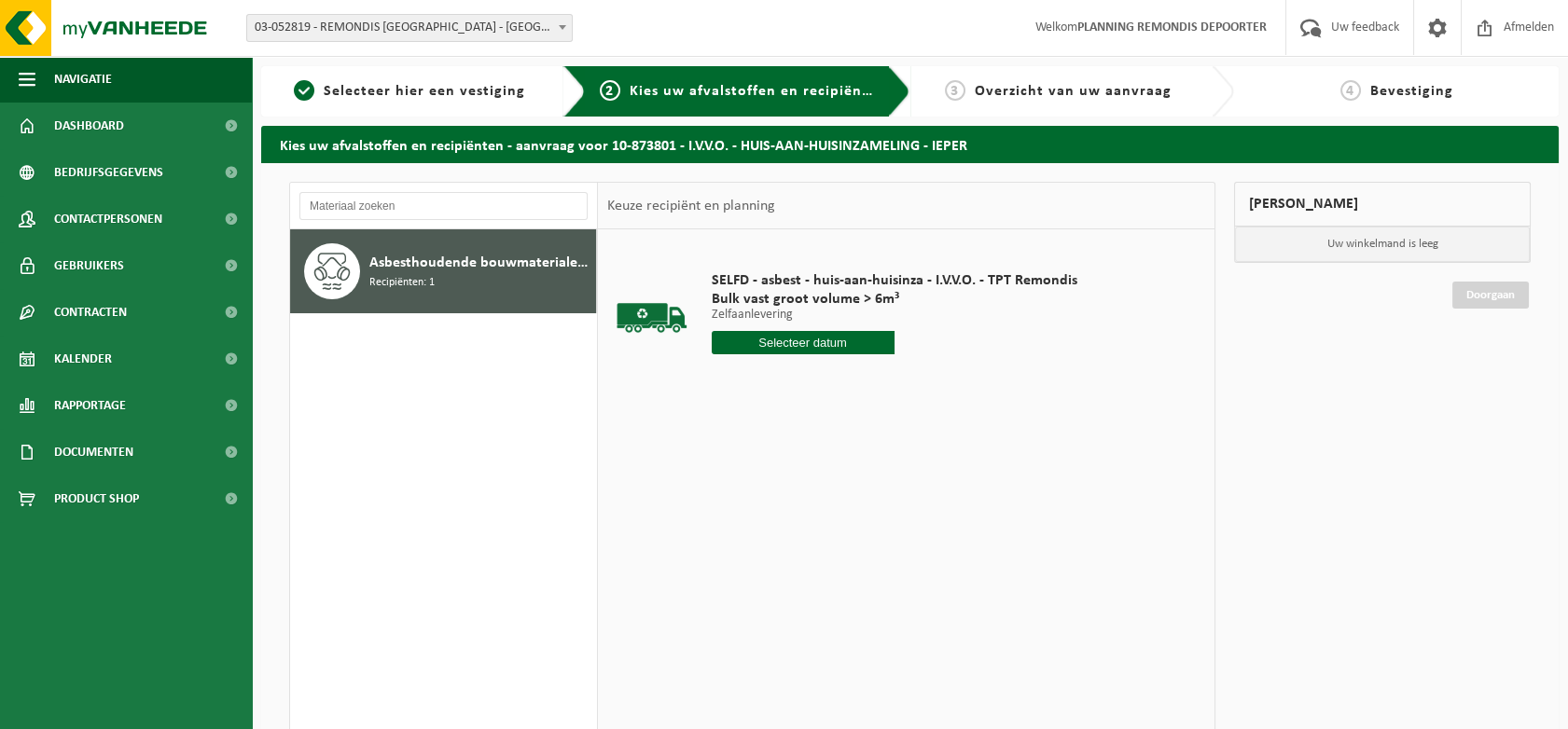 click at bounding box center (803, 342) 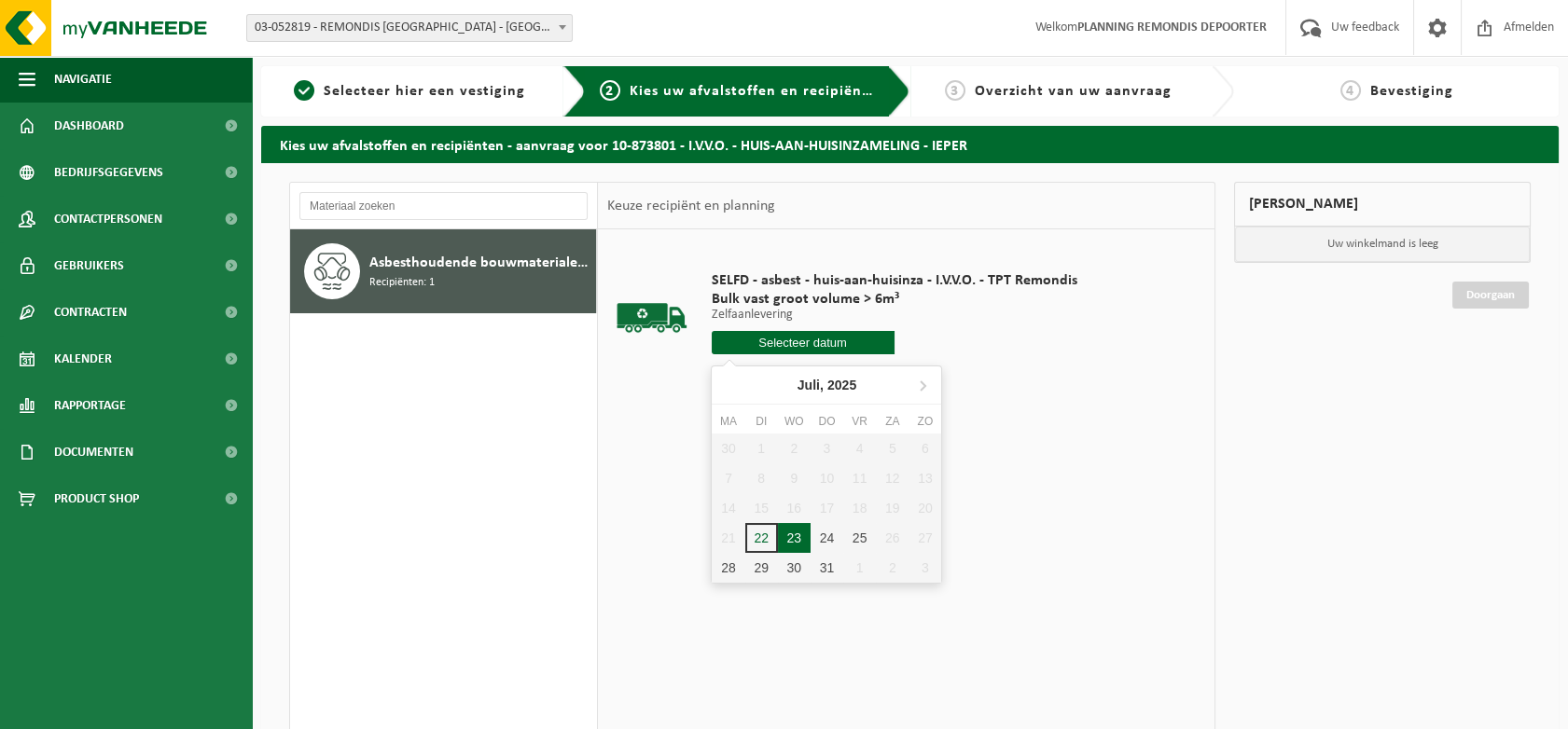 click on "23" at bounding box center (794, 538) 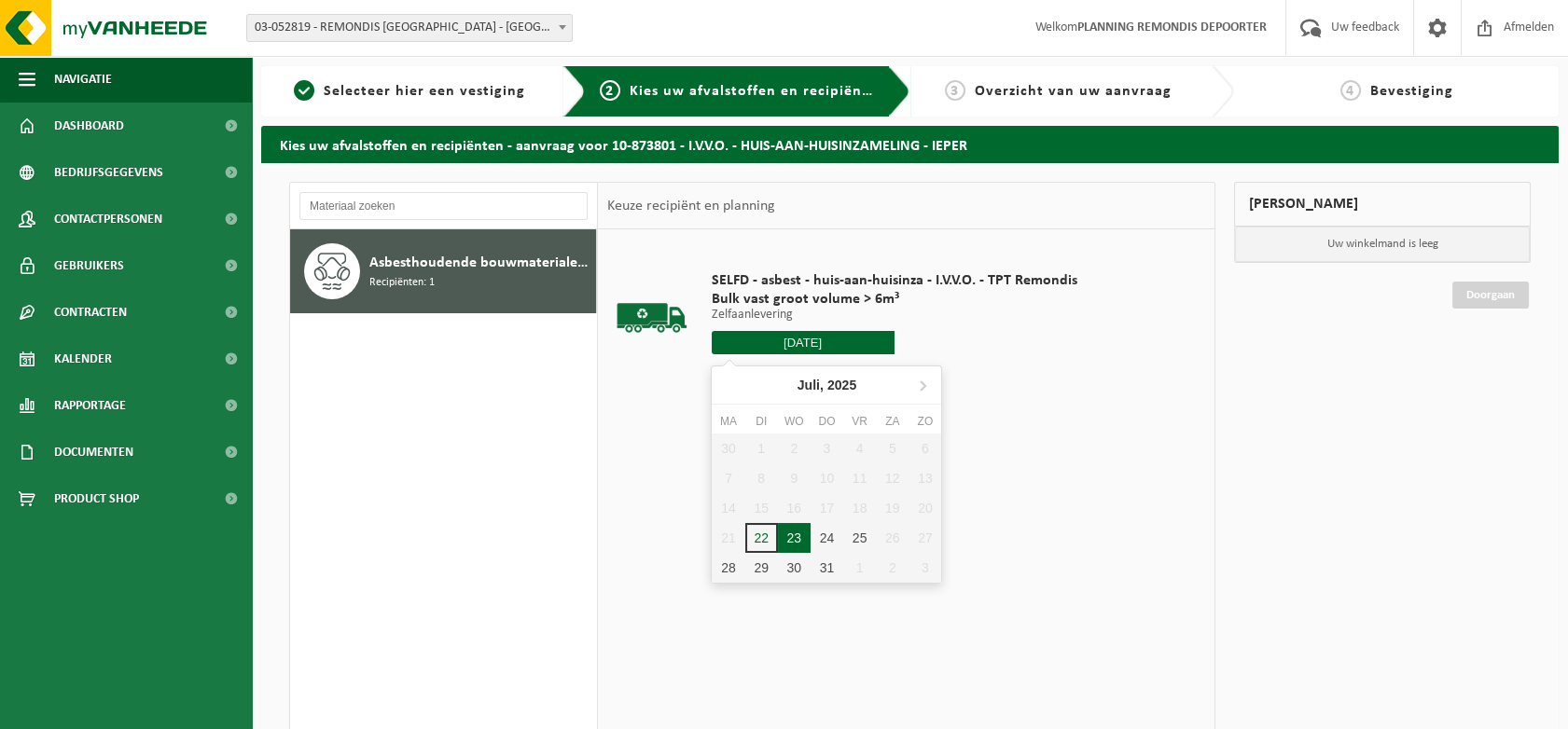 type on "Van 2025-07-23" 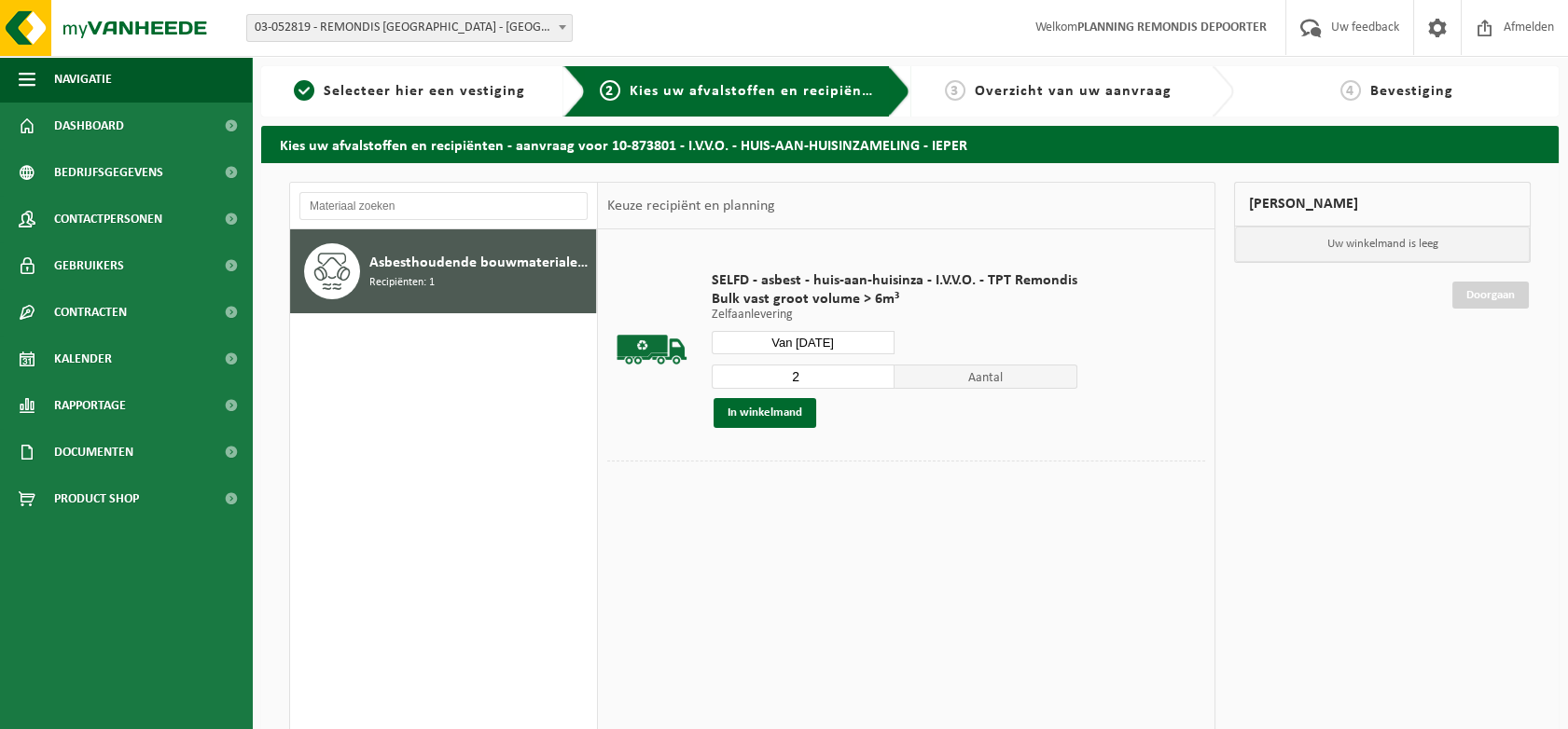 click on "2" at bounding box center [803, 377] 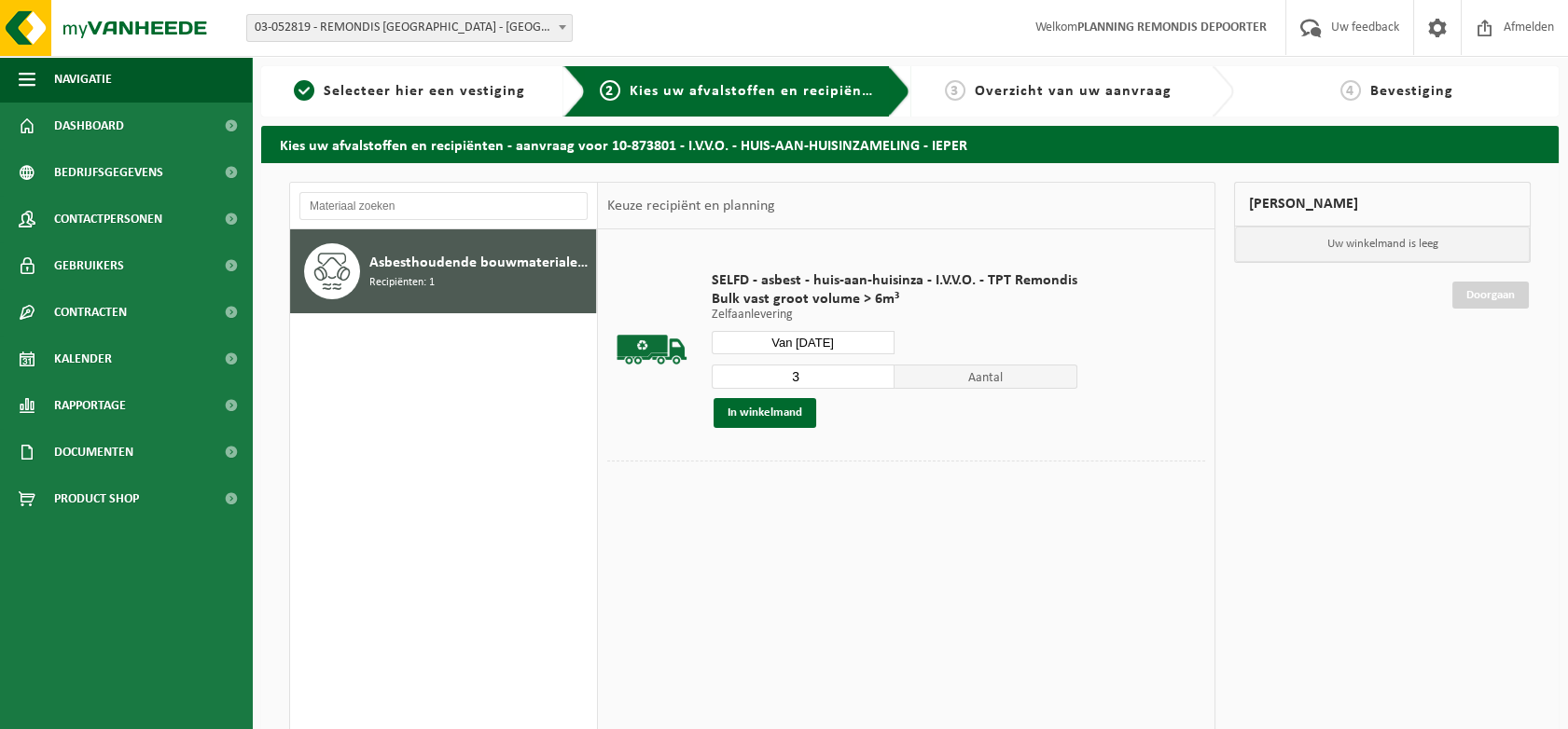 click on "3" at bounding box center [803, 377] 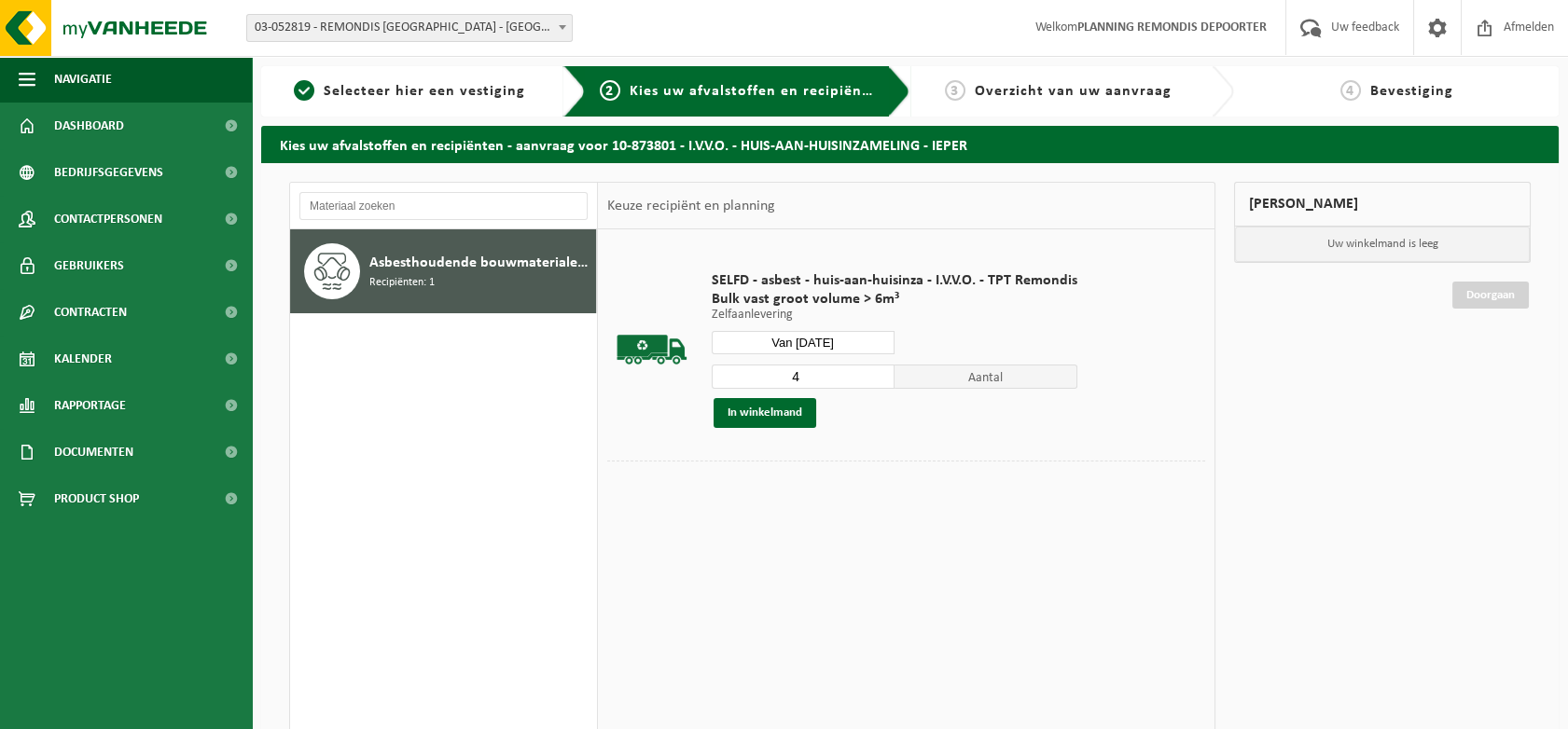 type on "4" 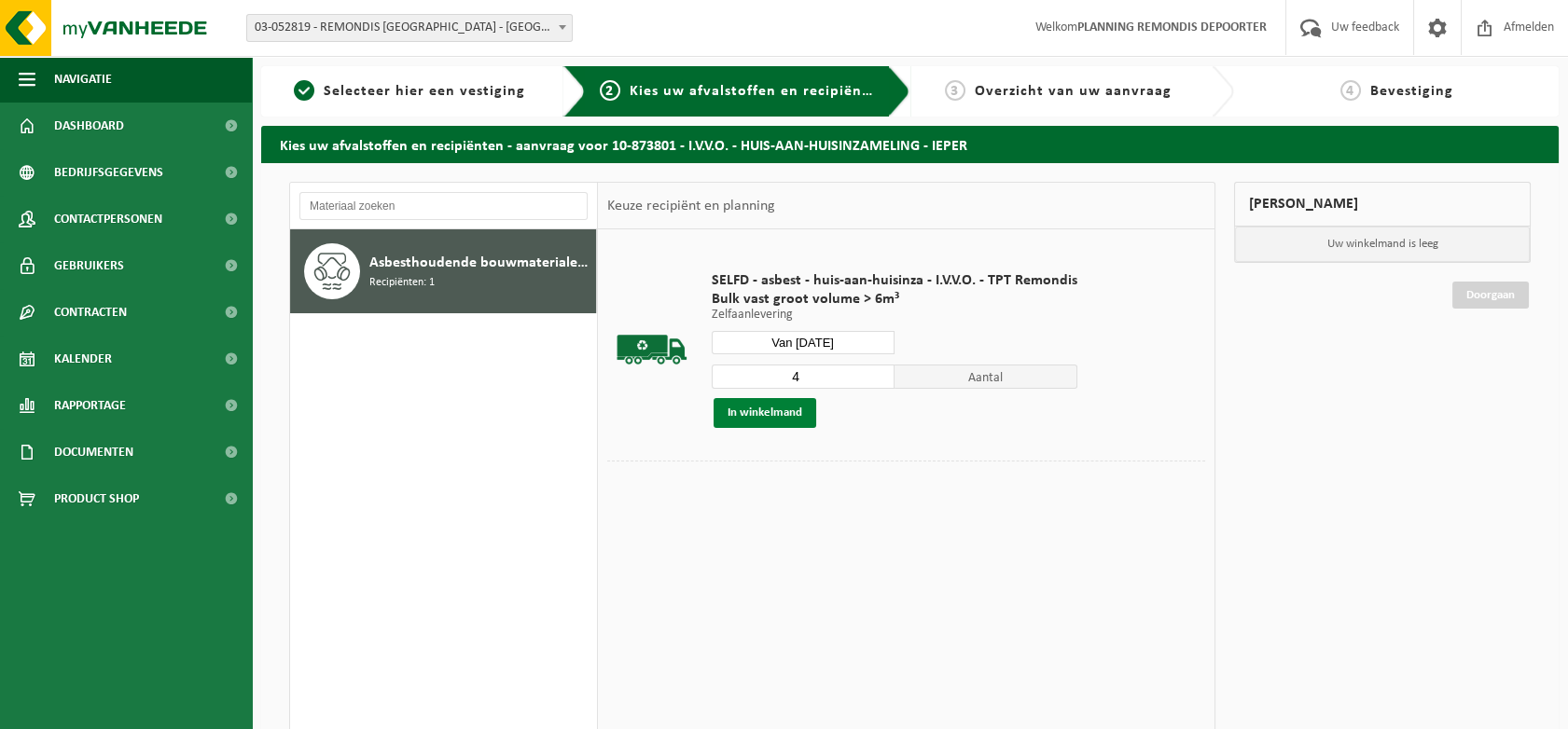 click on "In winkelmand" at bounding box center [765, 413] 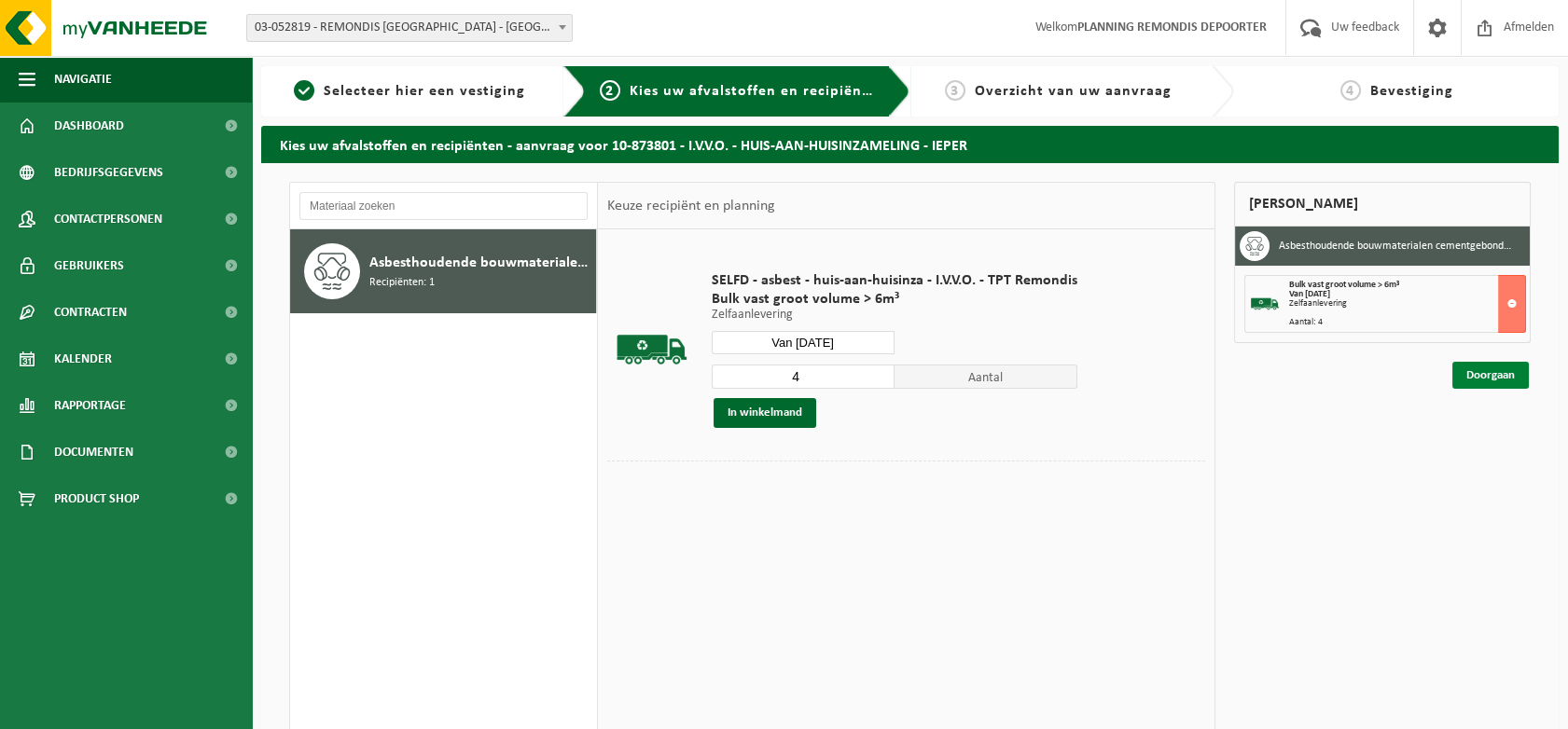 click on "Doorgaan" at bounding box center [1491, 375] 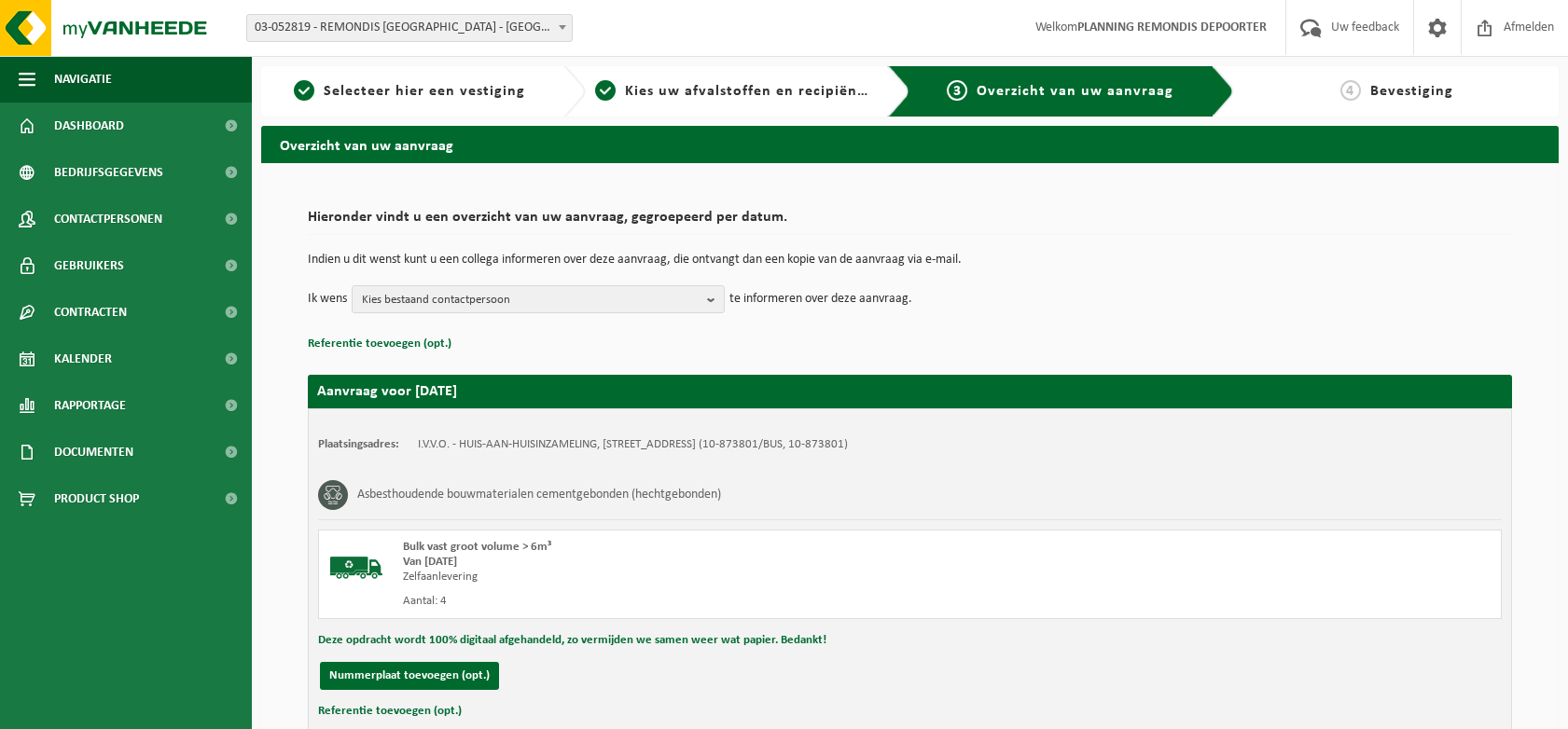 scroll, scrollTop: 0, scrollLeft: 0, axis: both 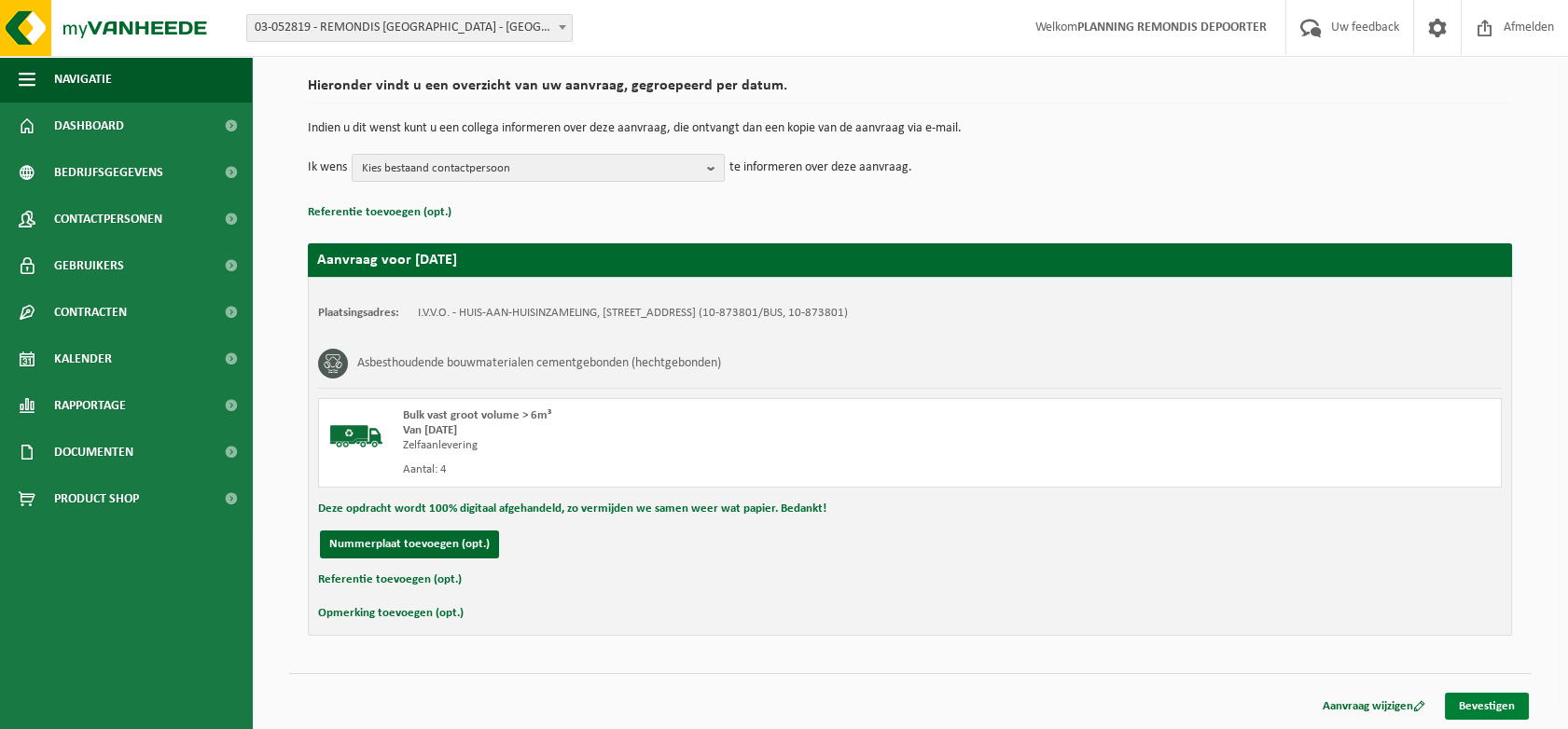 click on "Bevestigen" at bounding box center [1487, 706] 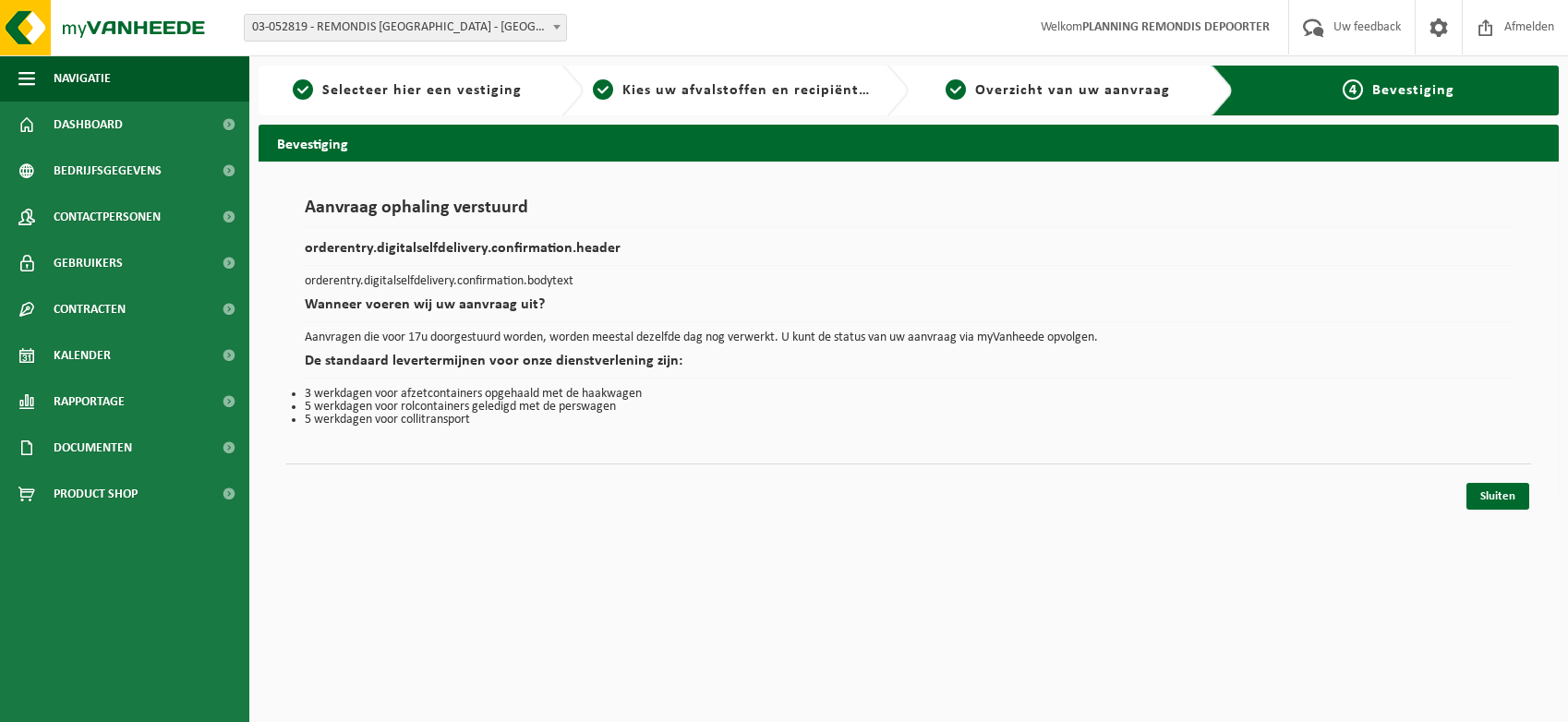 scroll, scrollTop: 0, scrollLeft: 0, axis: both 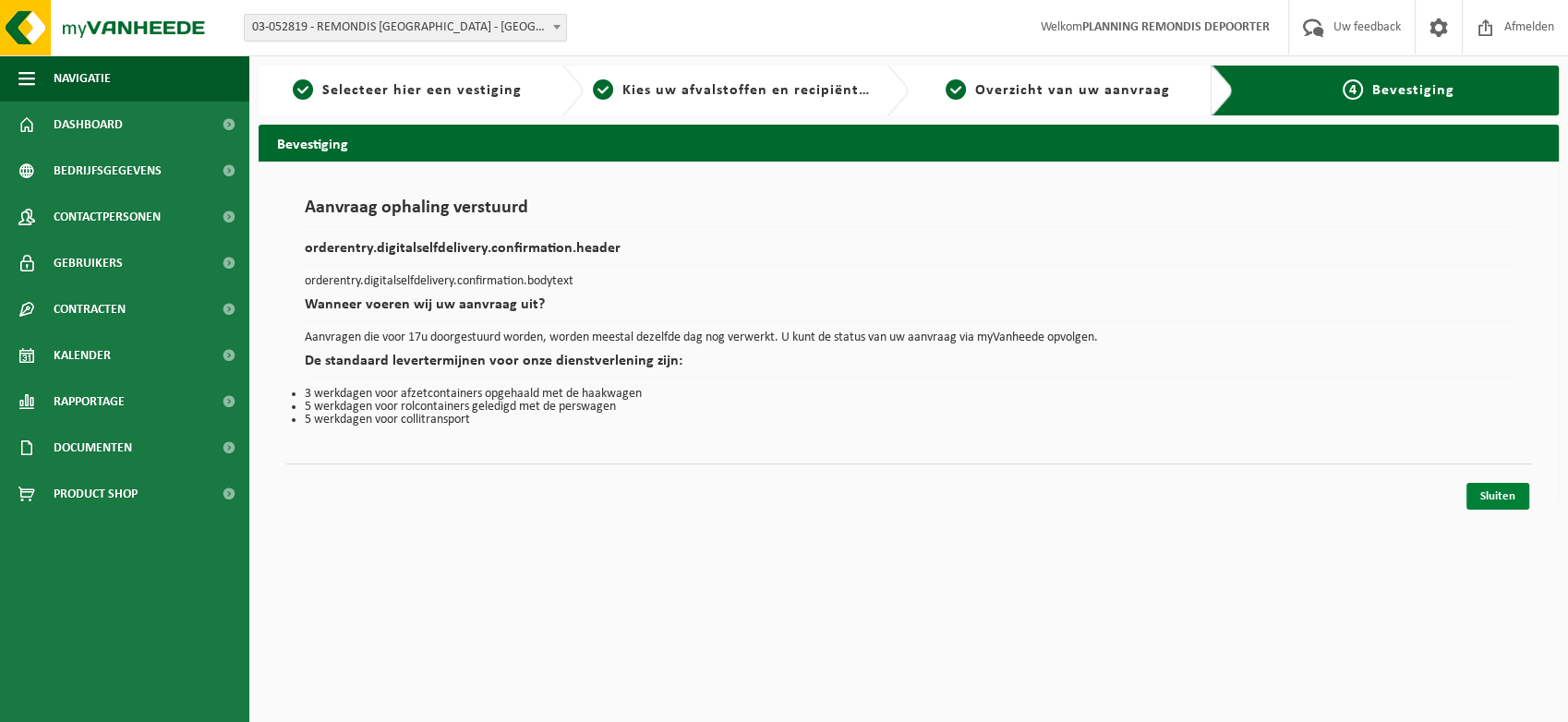 click on "Sluiten" at bounding box center [1498, 496] 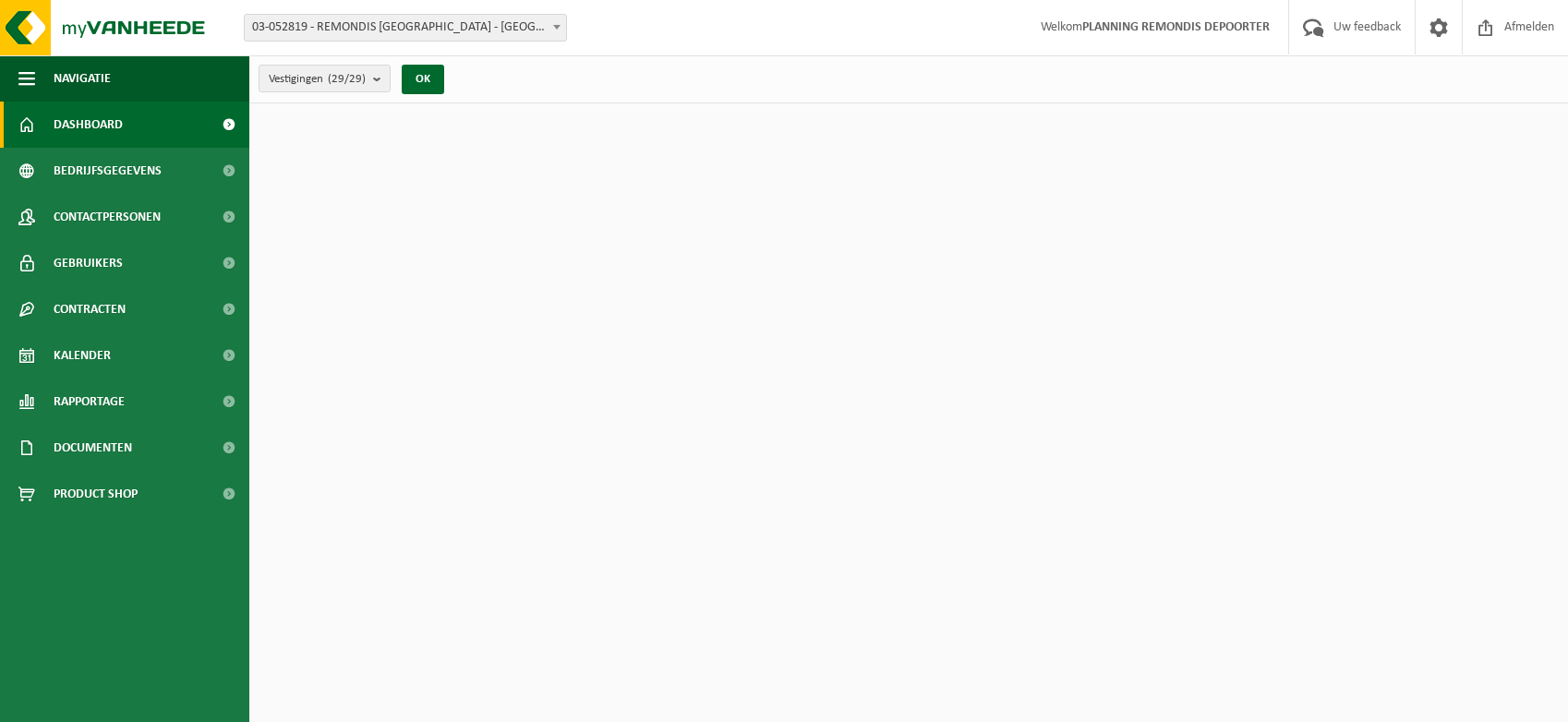 scroll, scrollTop: 0, scrollLeft: 0, axis: both 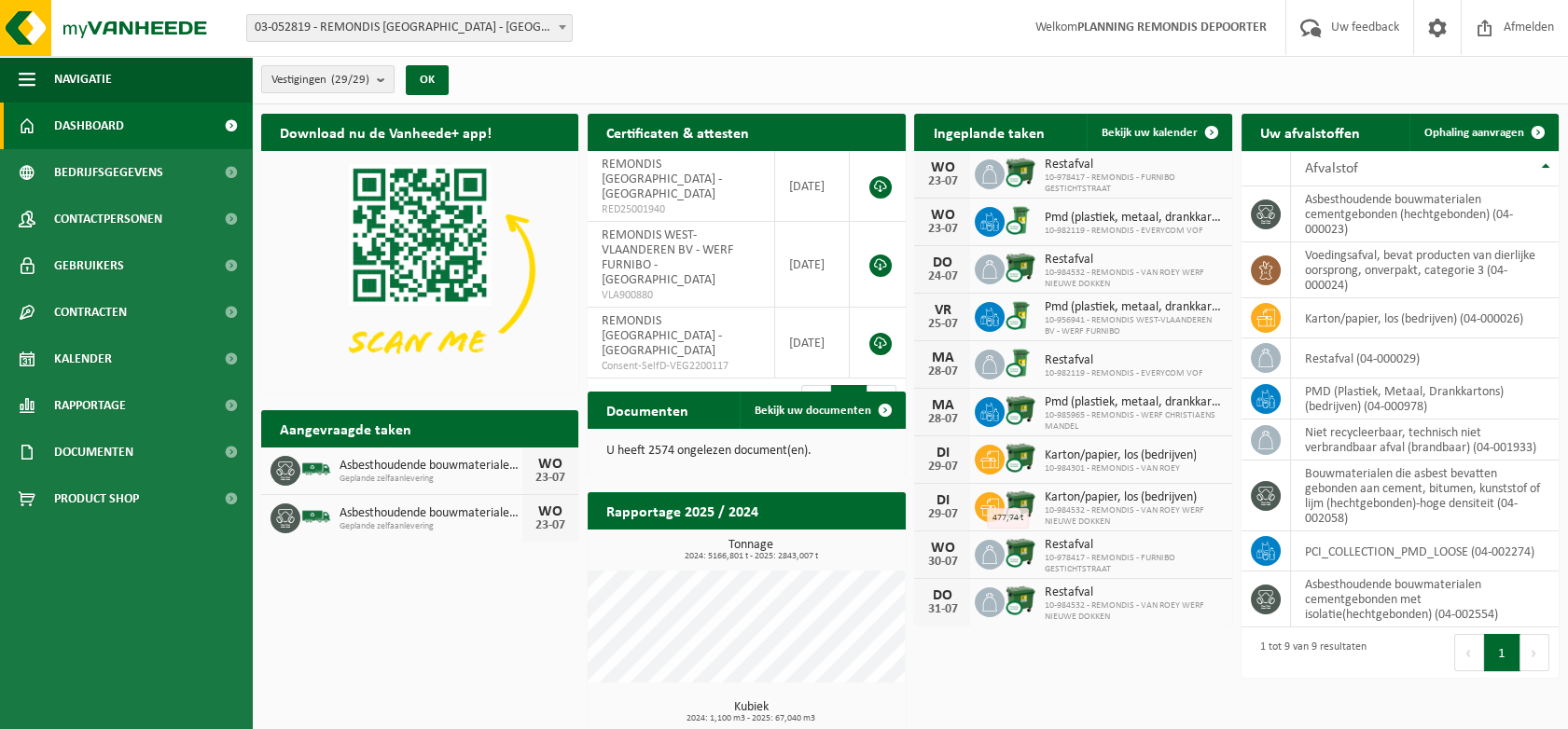 drag, startPoint x: 1474, startPoint y: 135, endPoint x: 1578, endPoint y: 190, distance: 117.64778 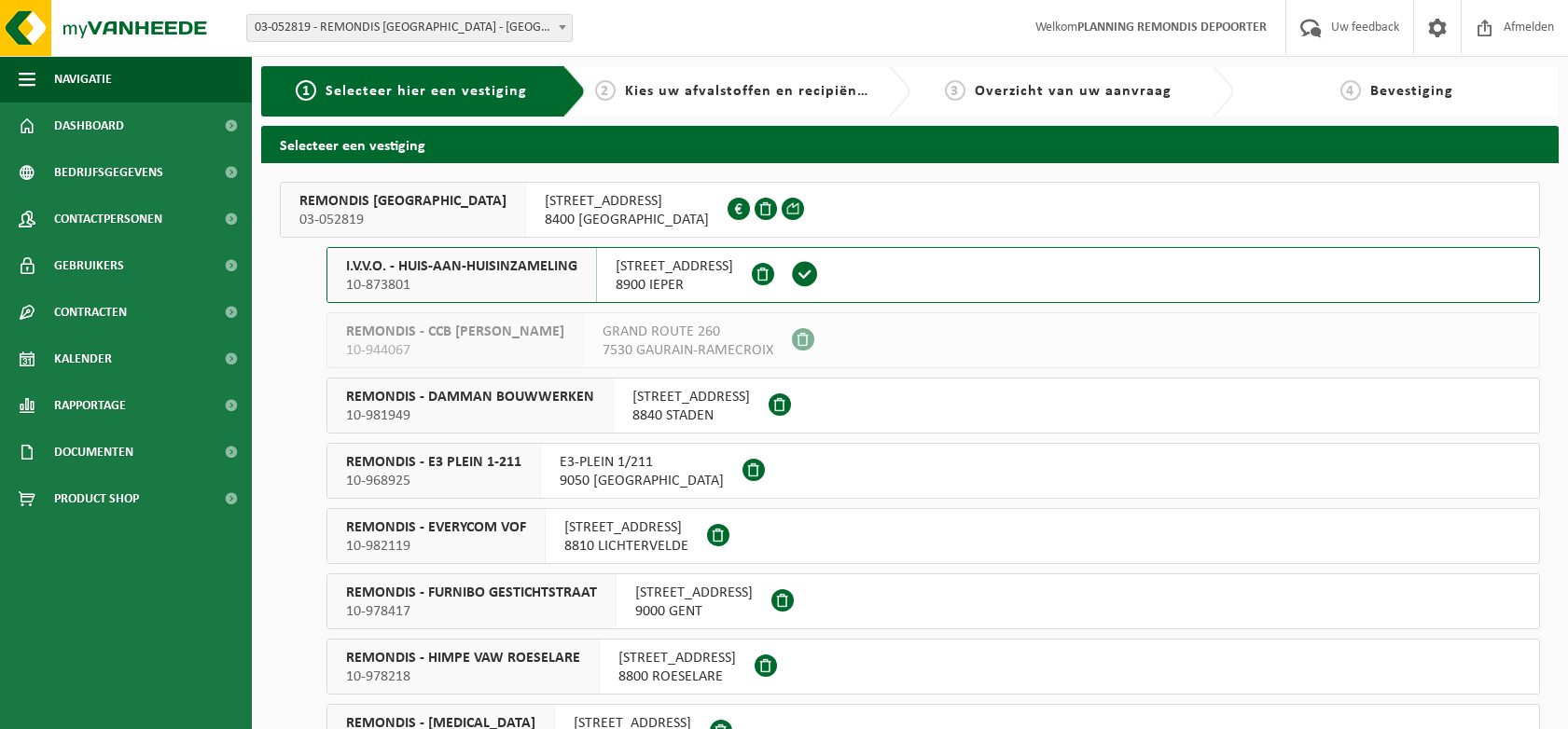 scroll, scrollTop: 0, scrollLeft: 0, axis: both 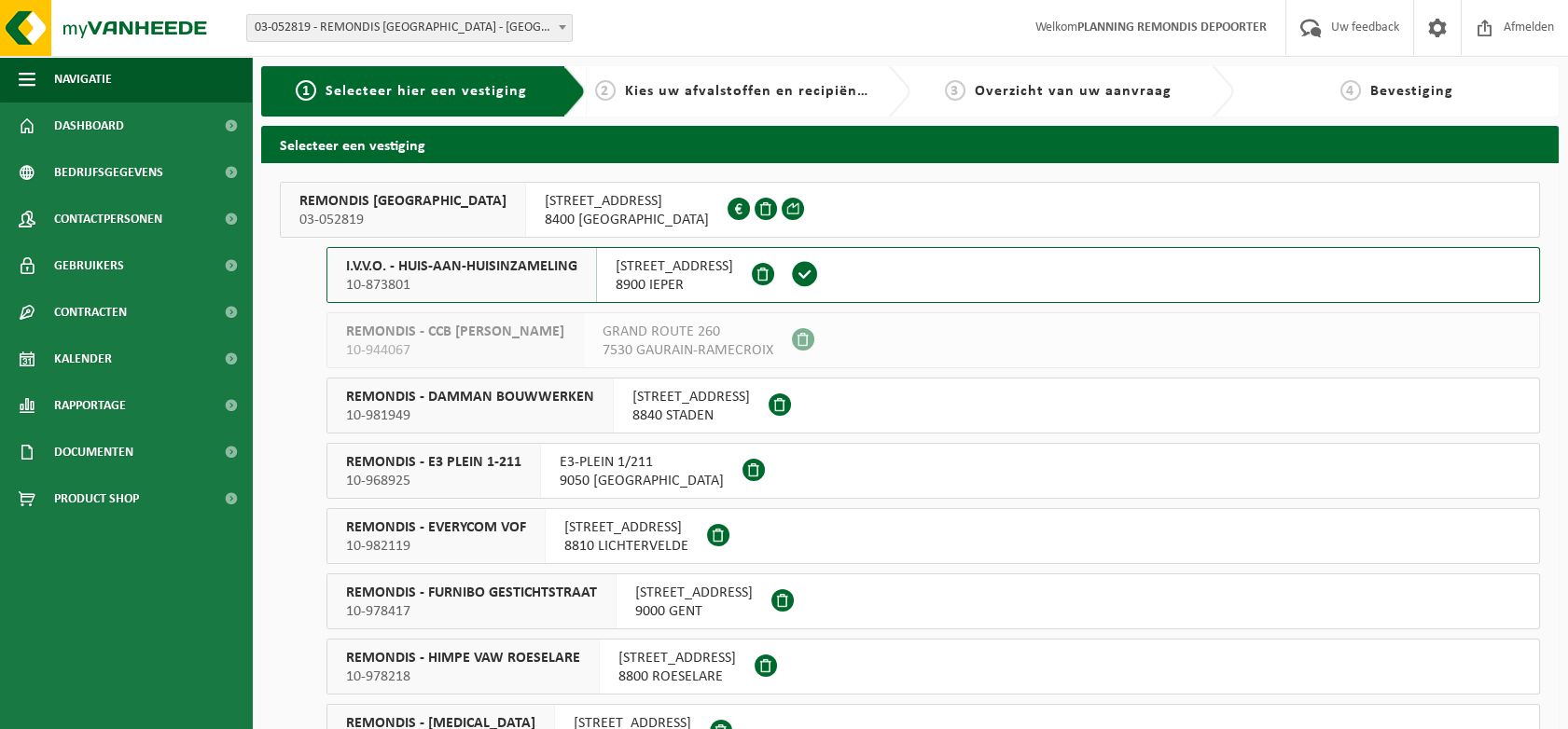 click on "03-052819" at bounding box center [403, 220] 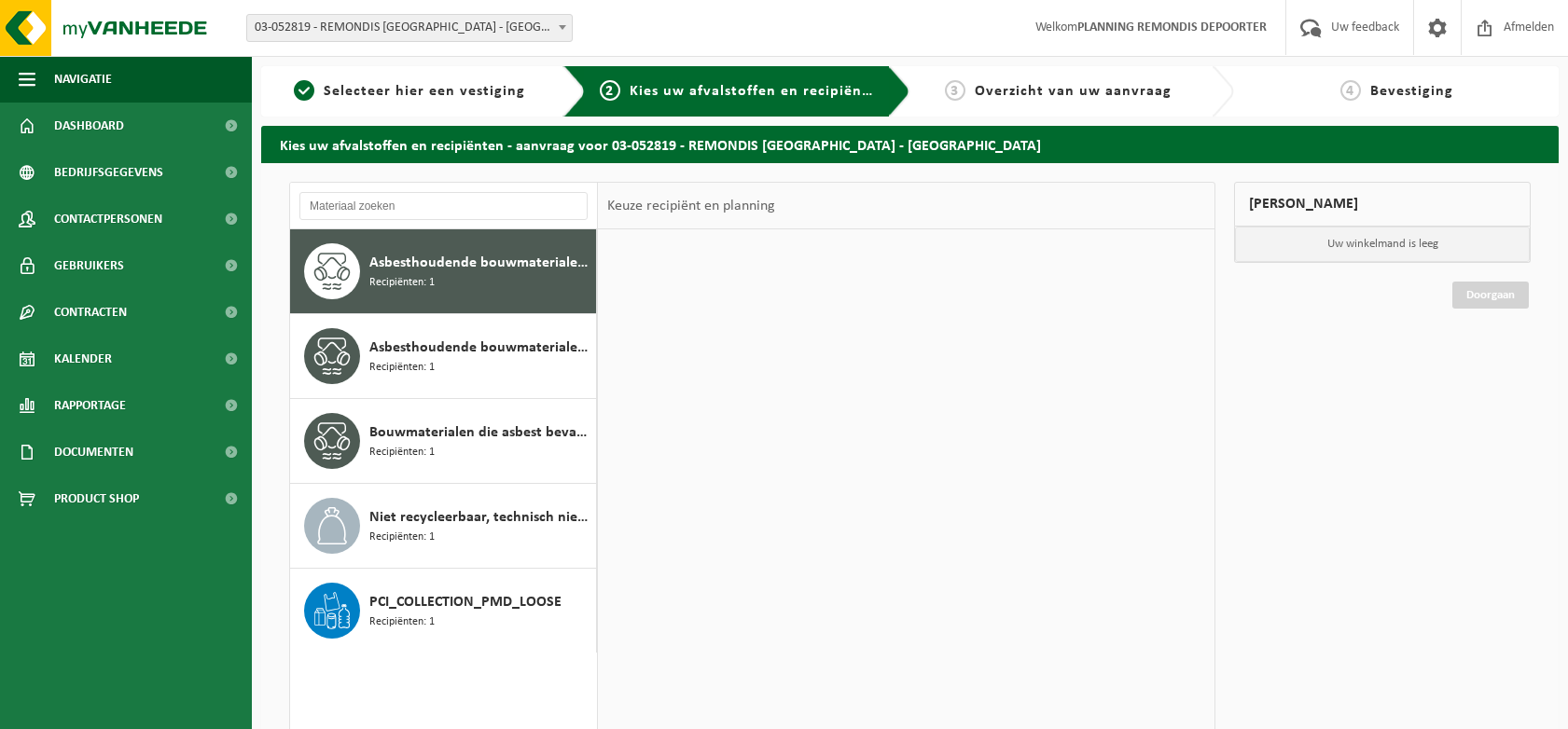 scroll, scrollTop: 0, scrollLeft: 0, axis: both 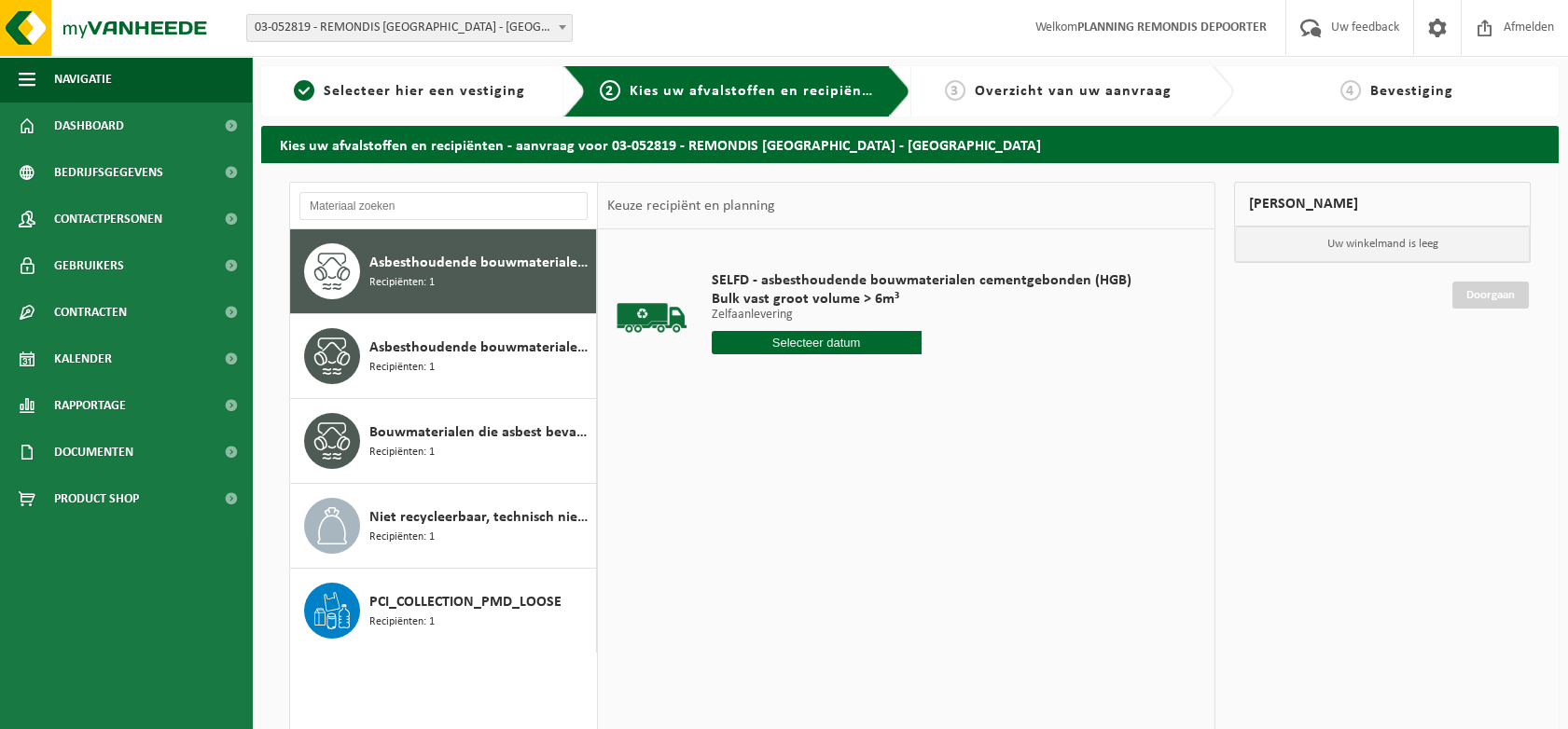click at bounding box center (816, 342) 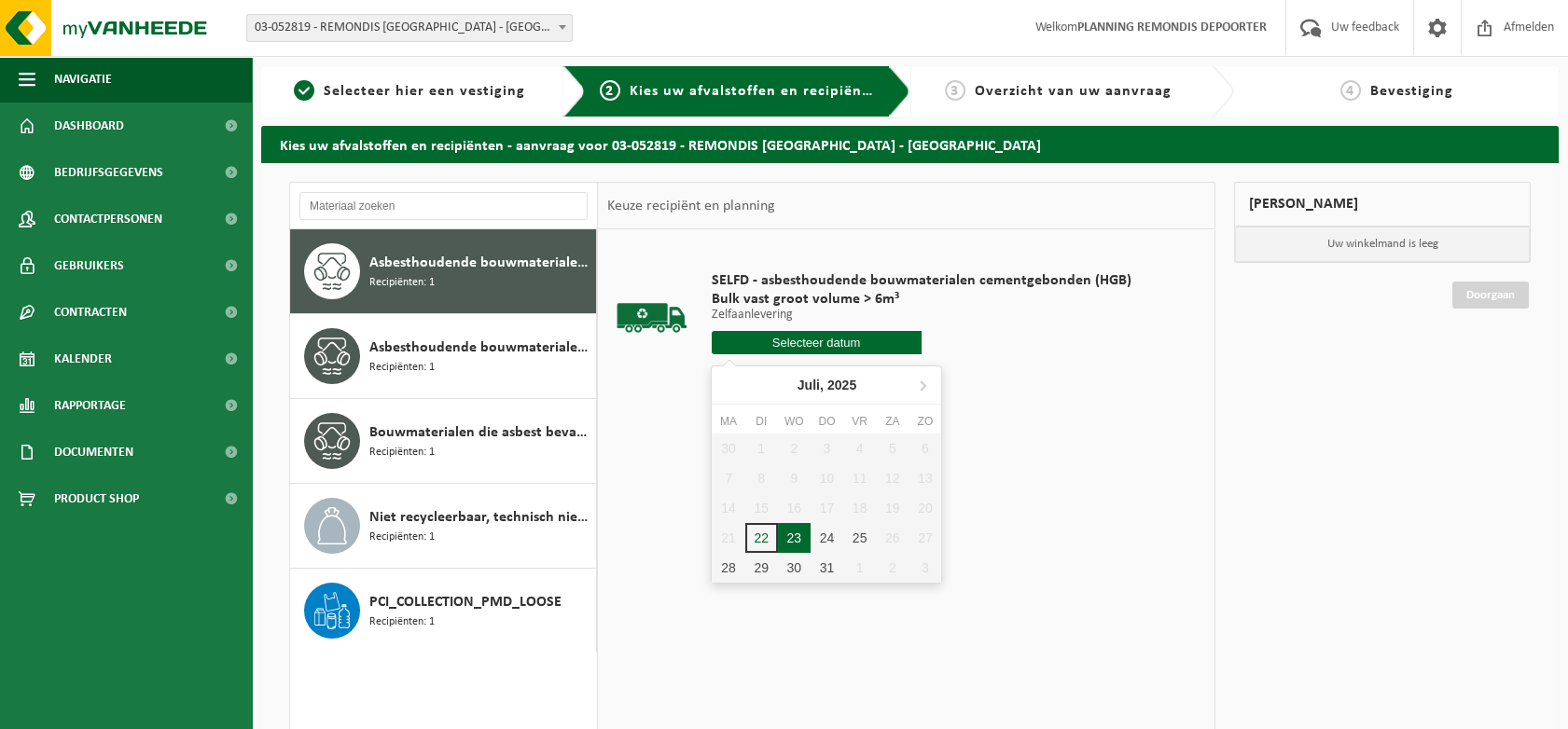 click on "23" at bounding box center (794, 538) 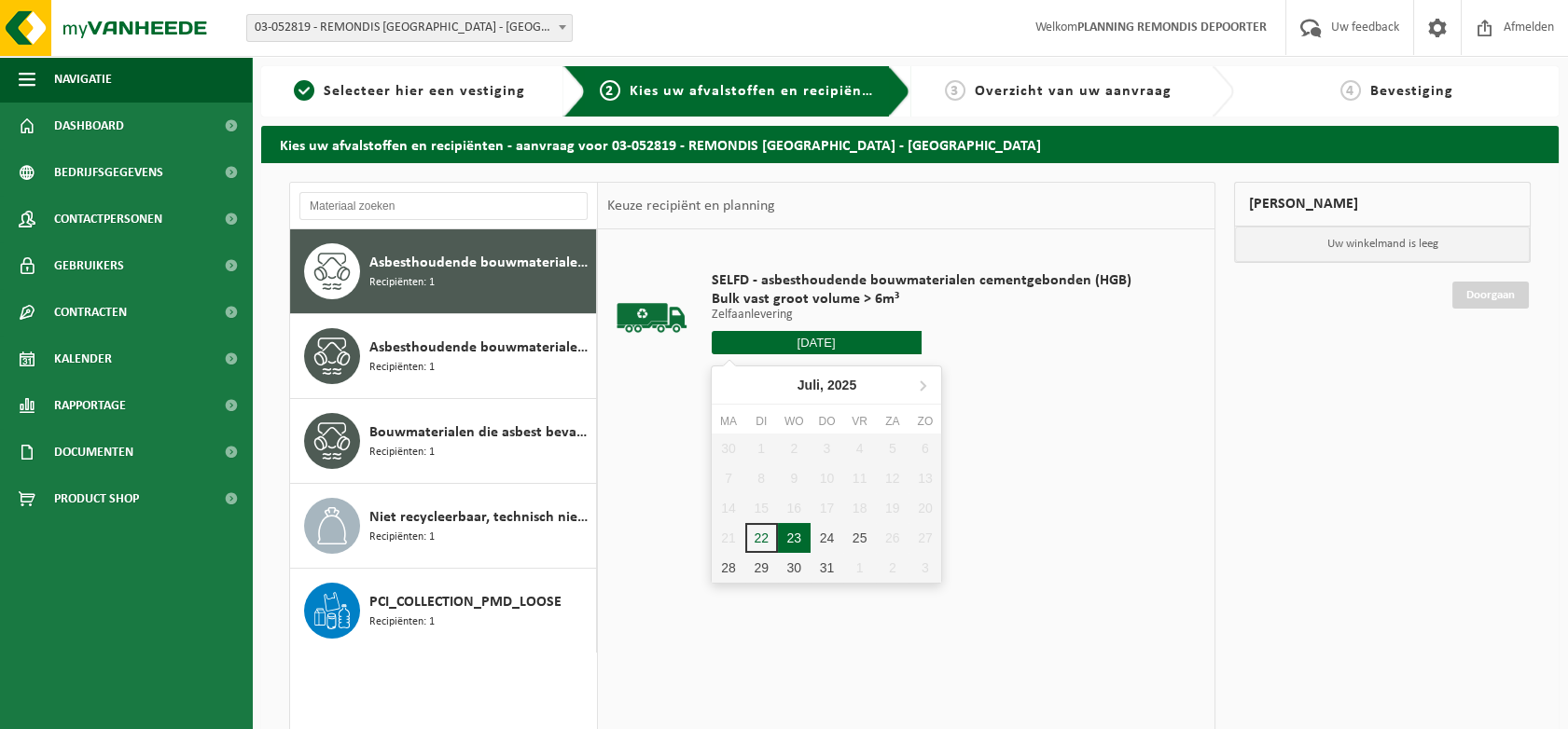 type on "Van [DATE]" 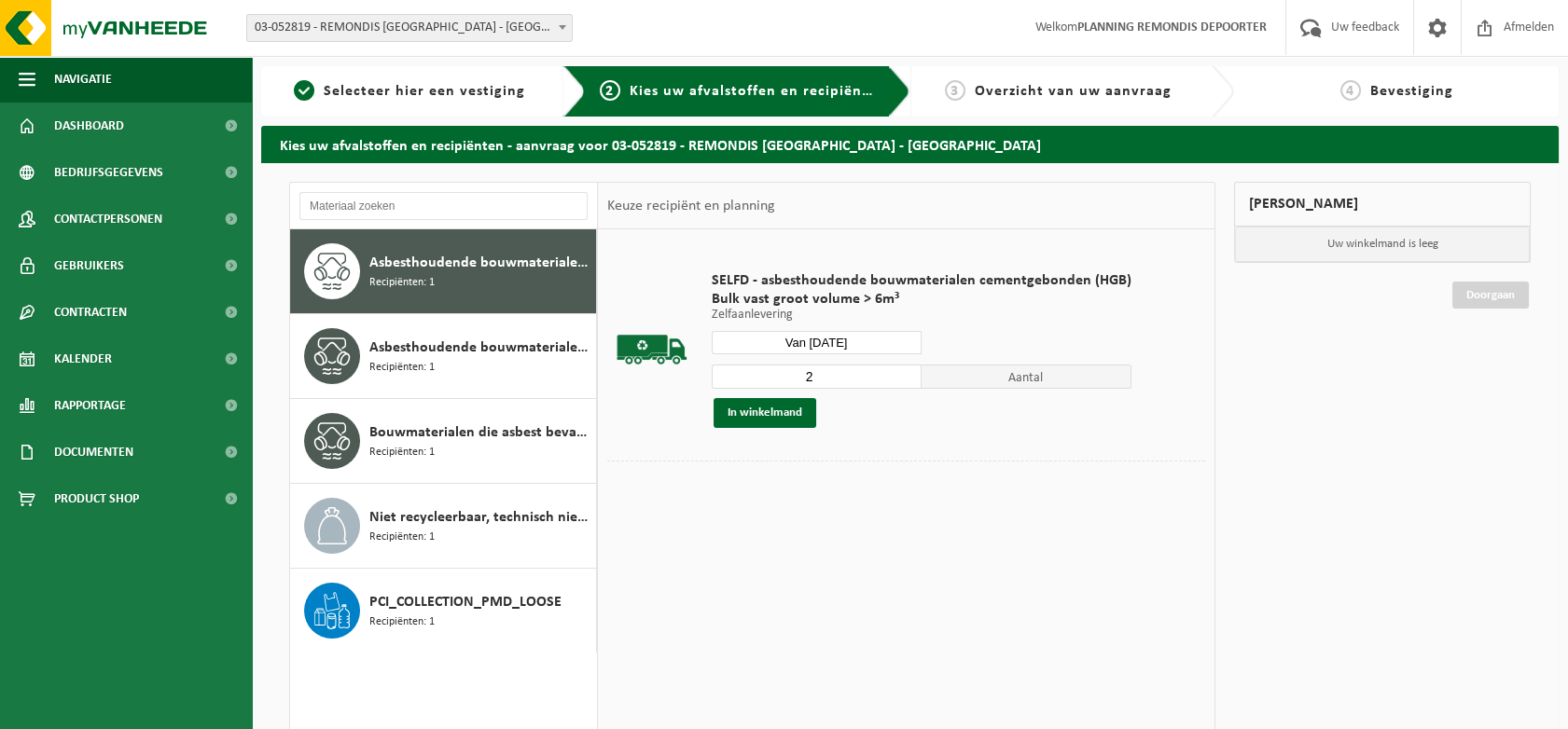 type on "2" 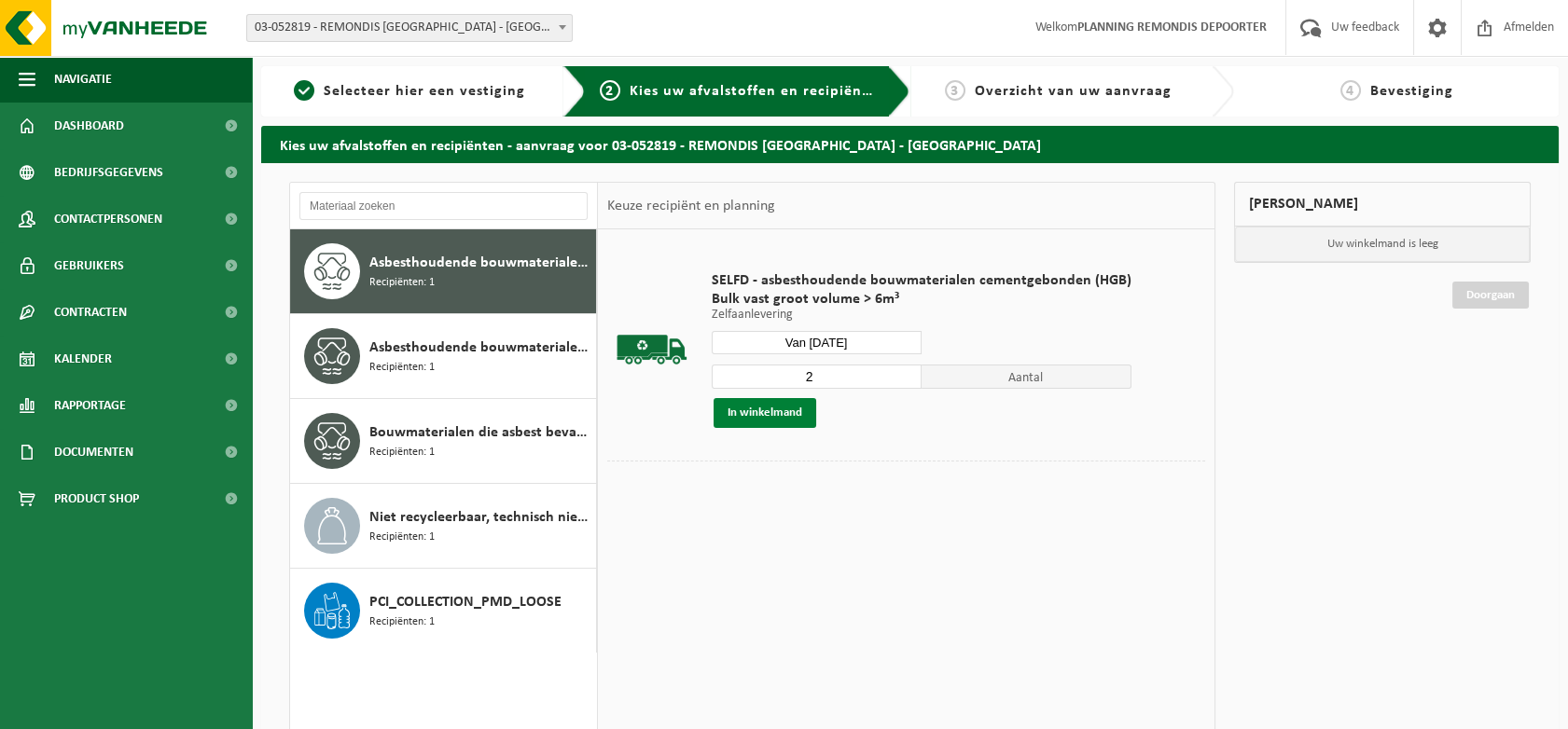 click on "In winkelmand" at bounding box center (765, 413) 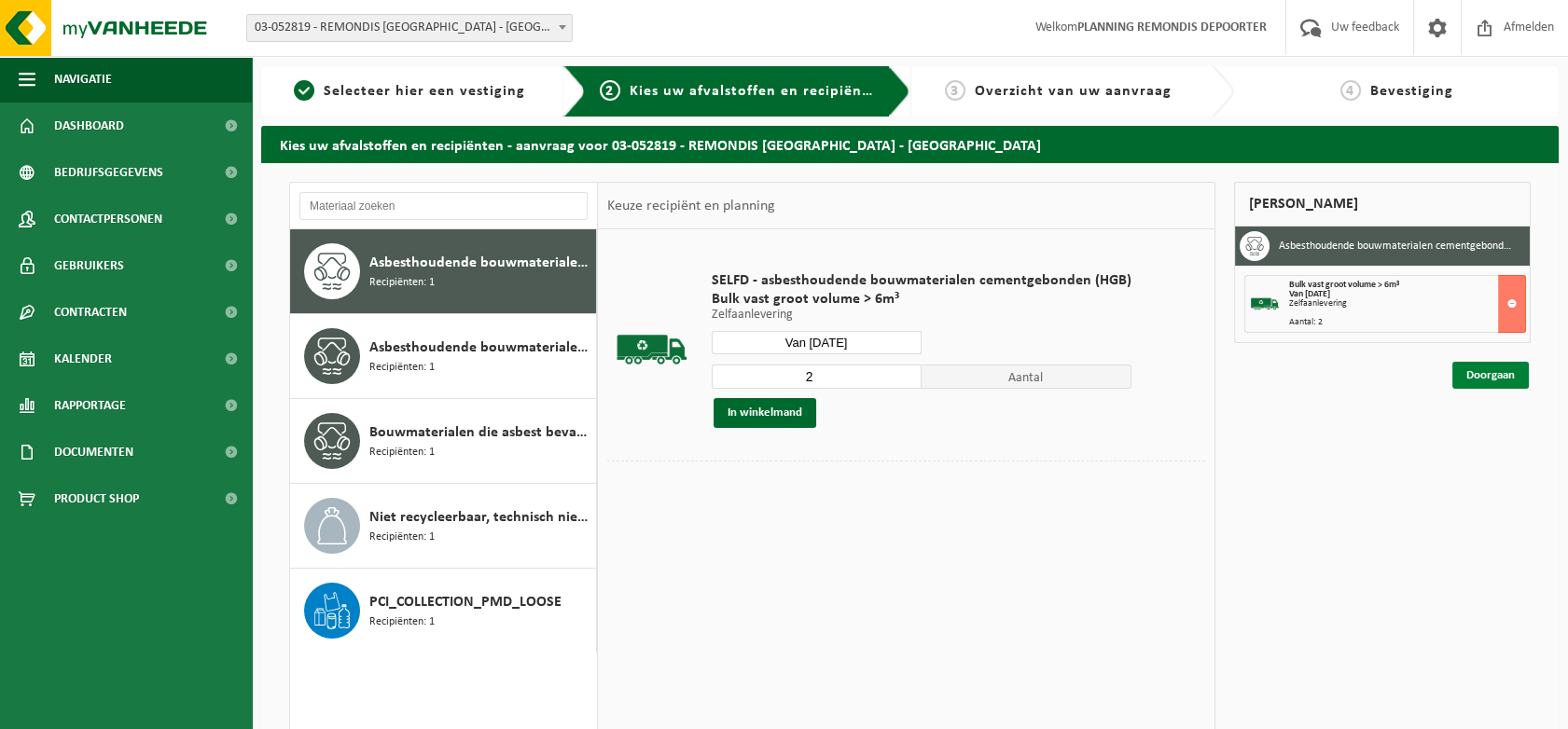 click on "Doorgaan" at bounding box center (1491, 375) 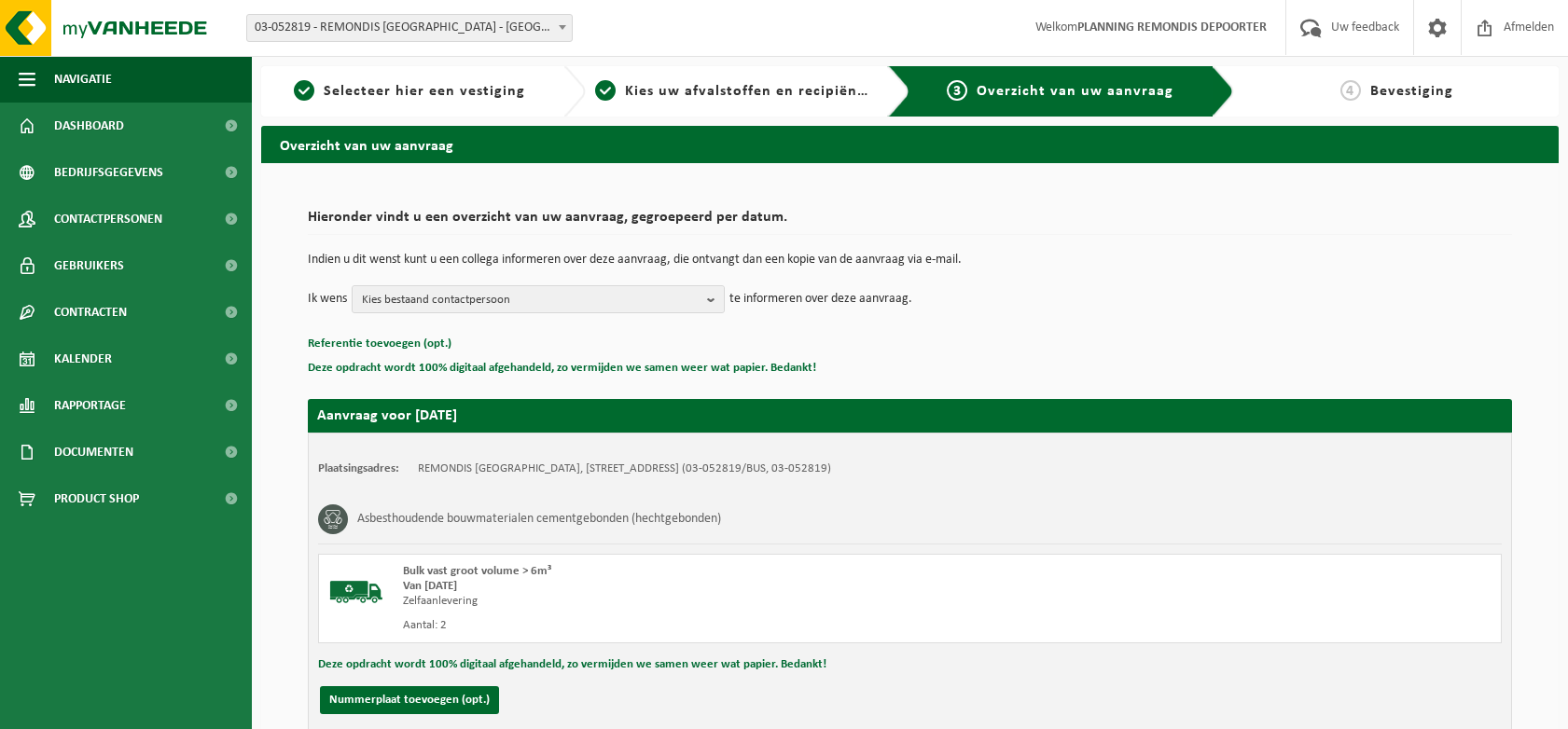 scroll, scrollTop: 0, scrollLeft: 0, axis: both 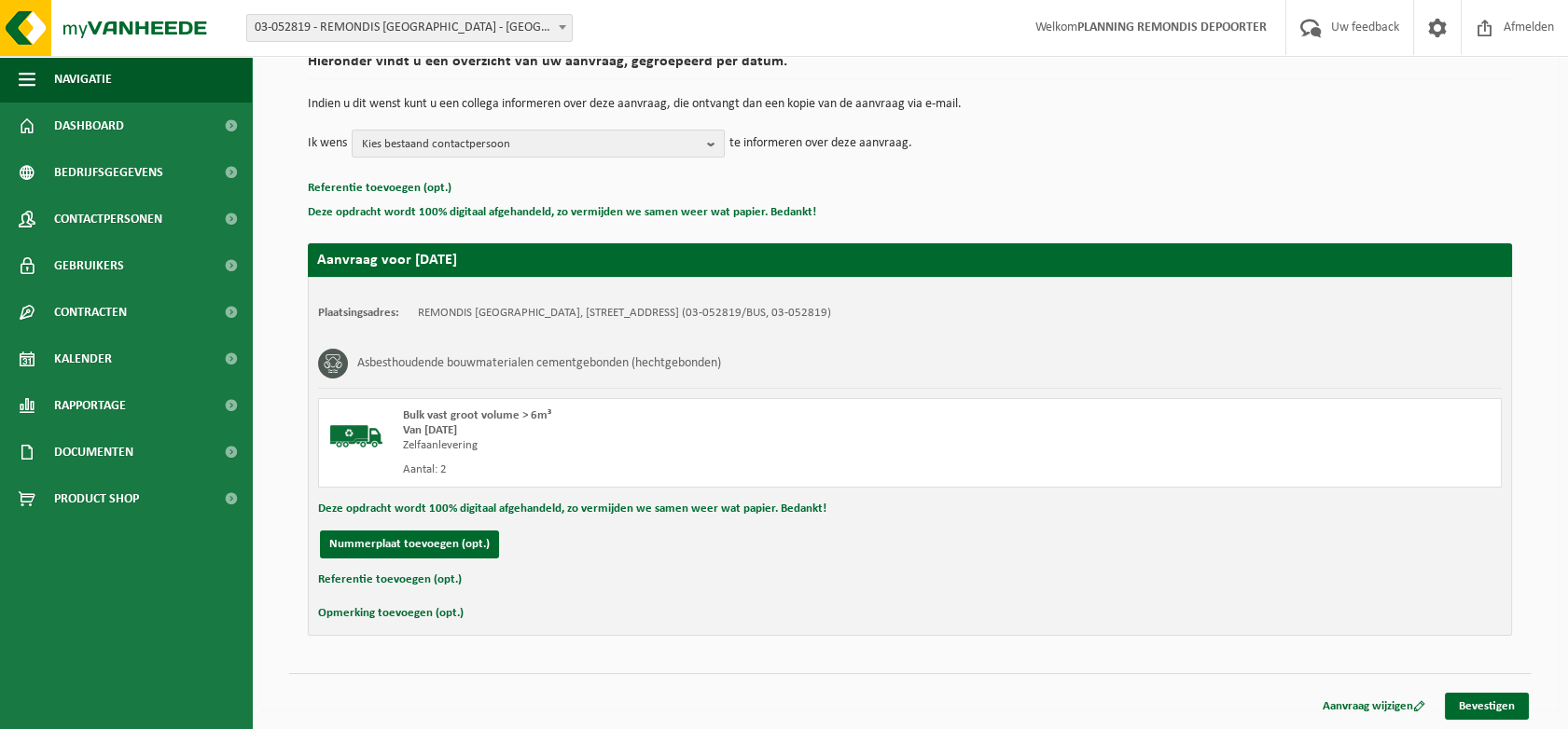 click on "Aanvraag wijzigen       Bevestigen" at bounding box center [909, 682] 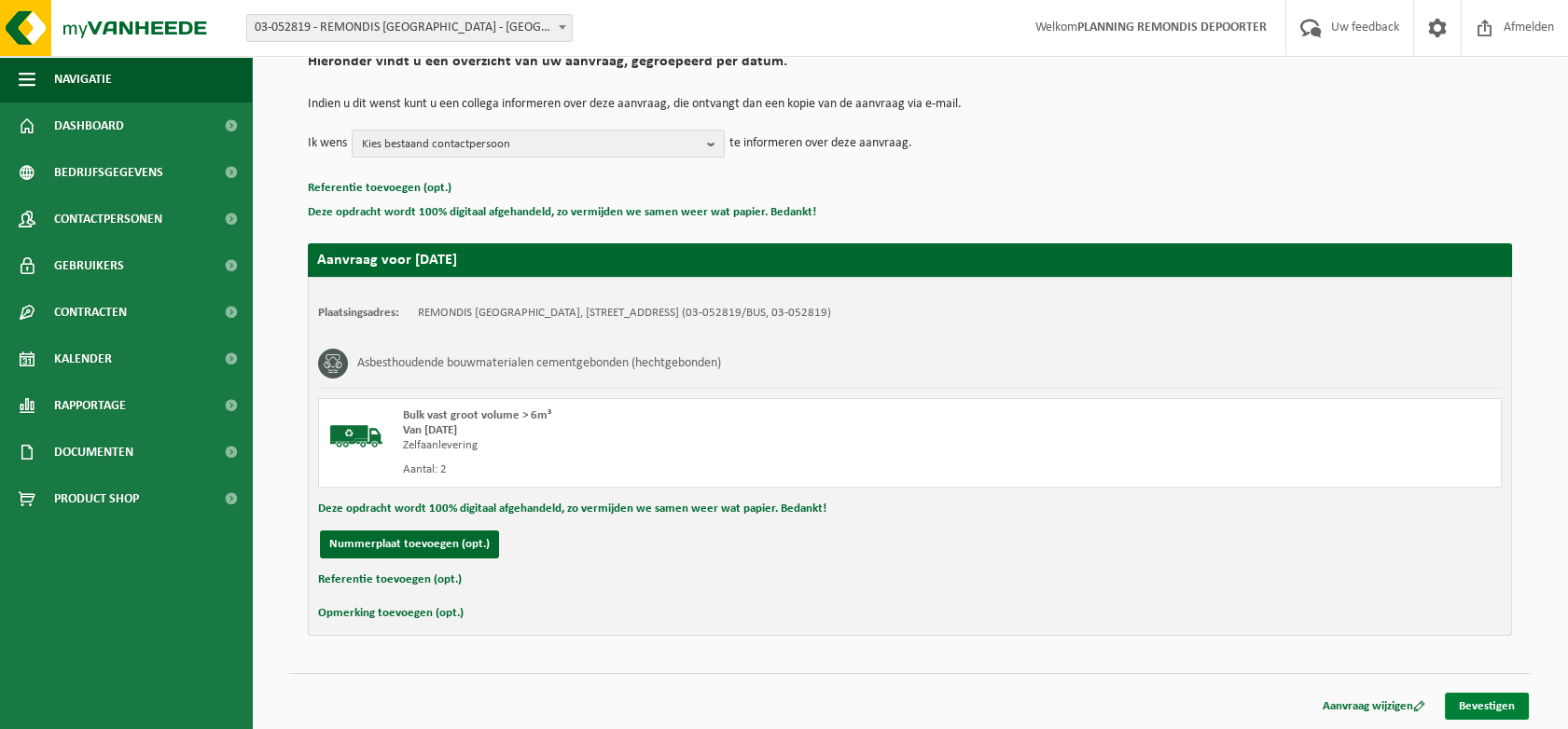 click on "Bevestigen" at bounding box center [1487, 706] 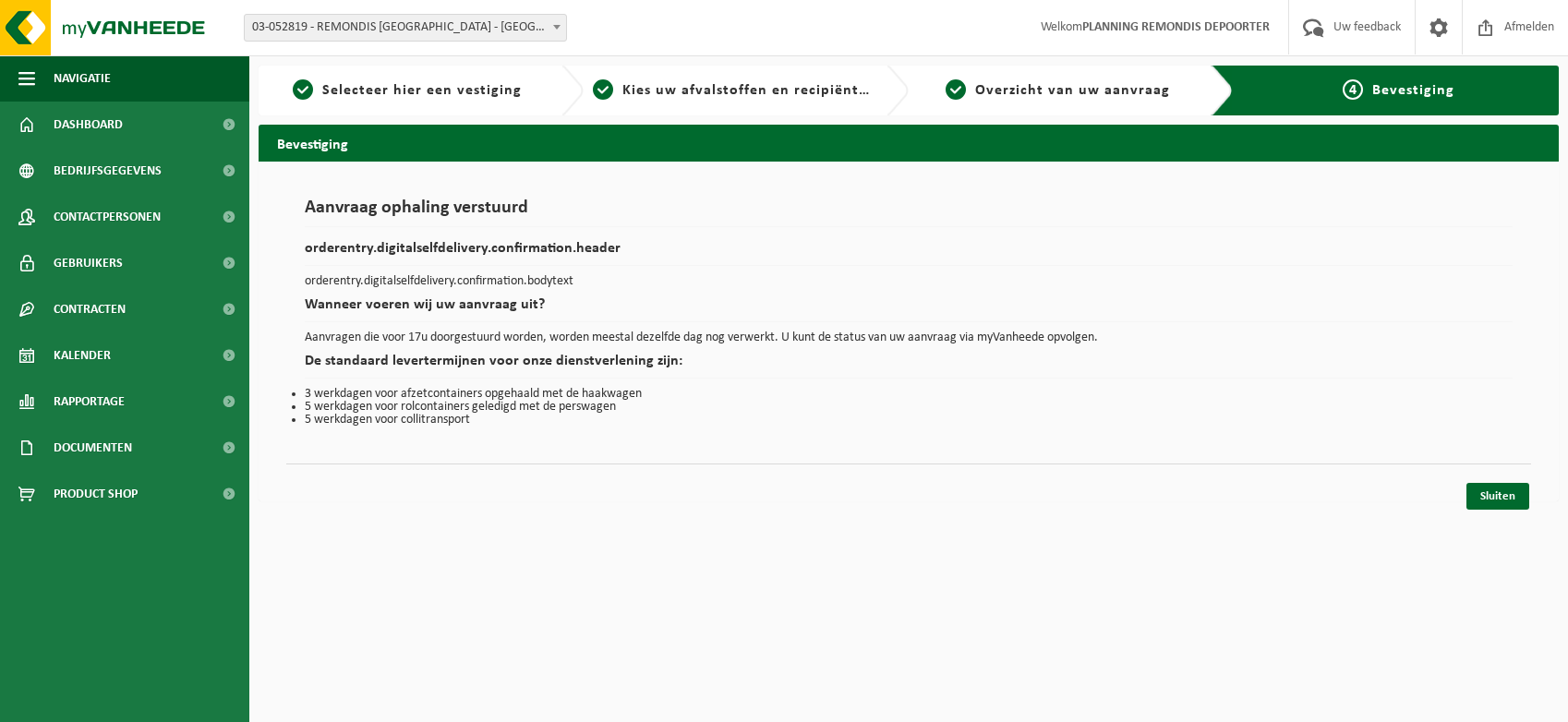 scroll, scrollTop: 0, scrollLeft: 0, axis: both 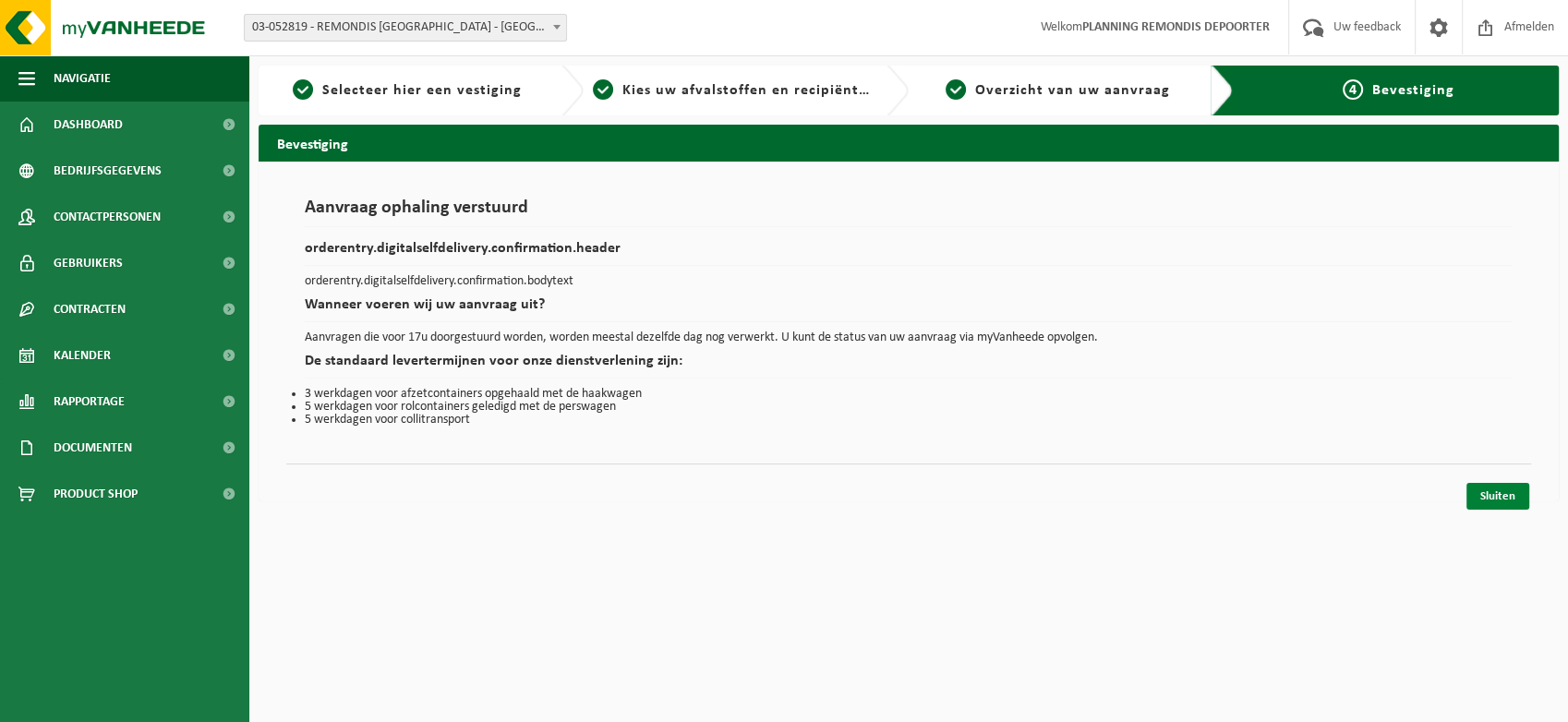 click on "Sluiten" at bounding box center [1498, 496] 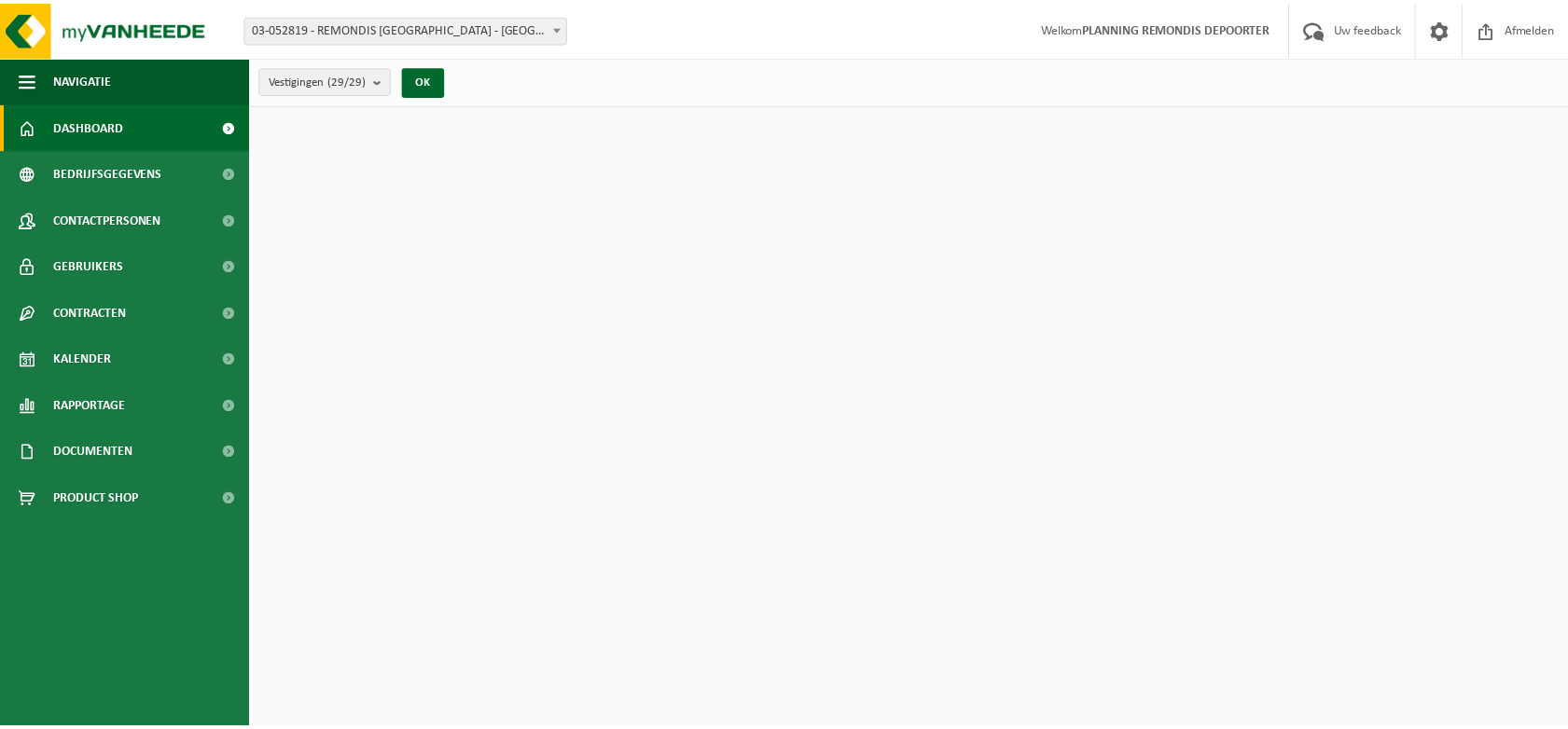 scroll, scrollTop: 0, scrollLeft: 0, axis: both 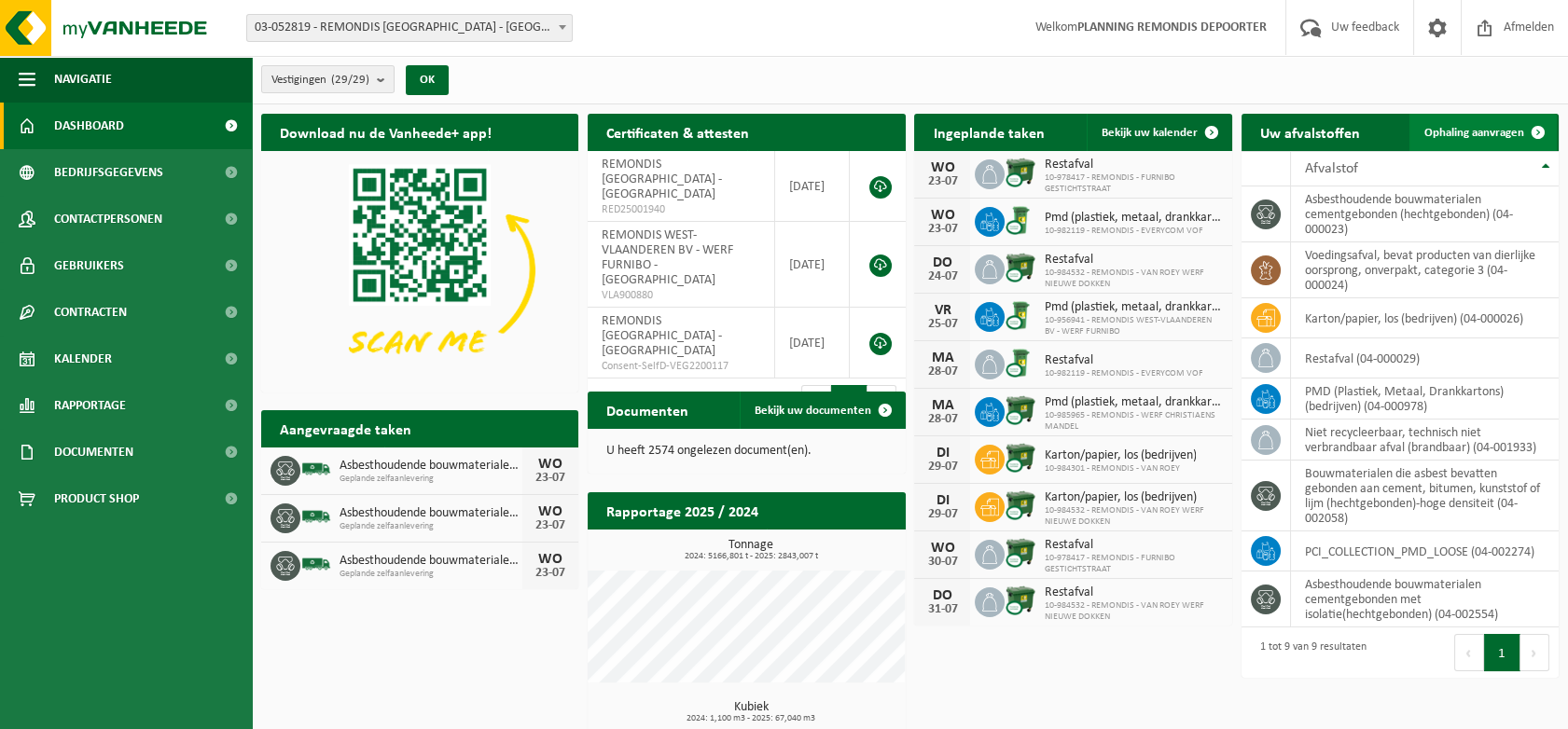 click on "Ophaling aanvragen" at bounding box center [1474, 132] 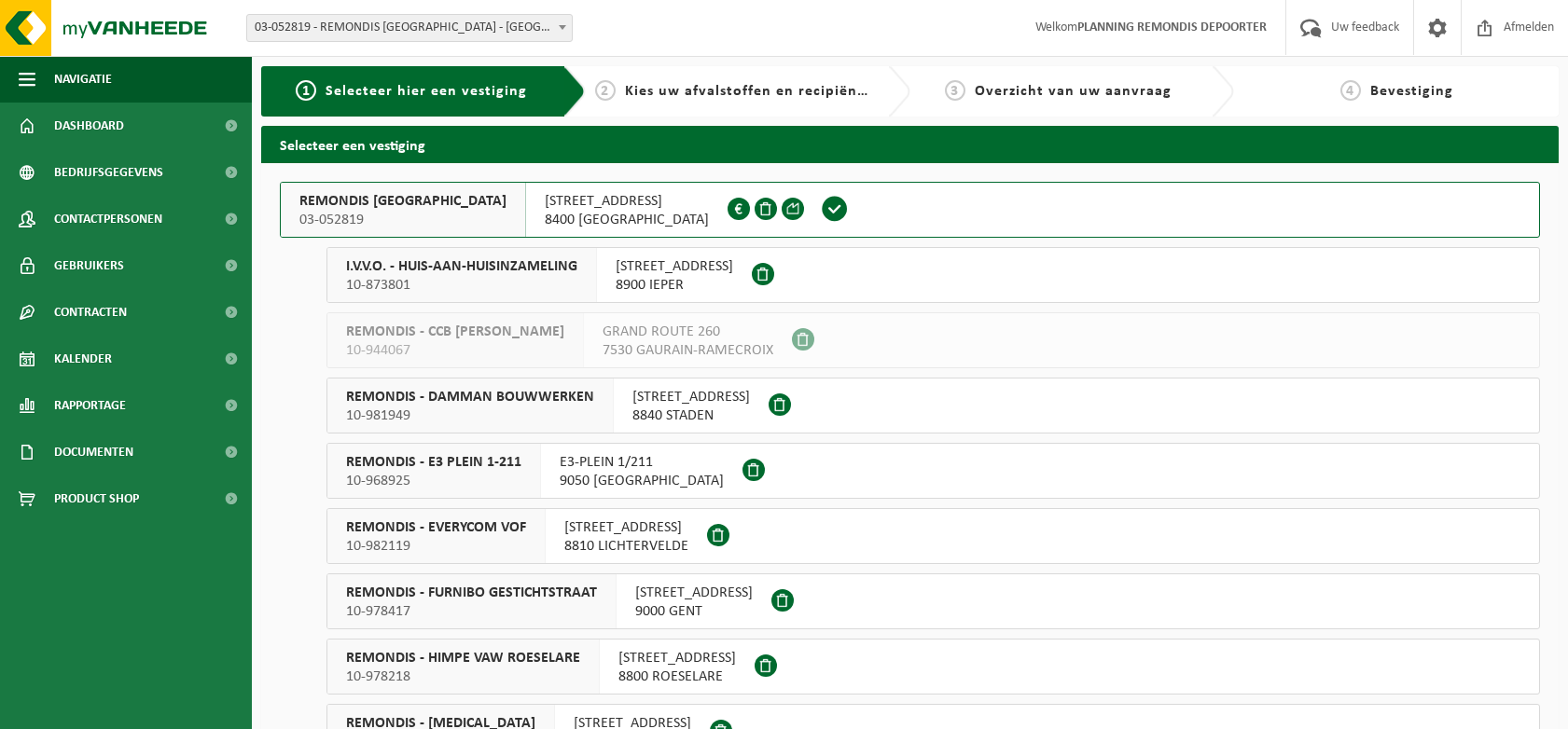 scroll, scrollTop: 0, scrollLeft: 0, axis: both 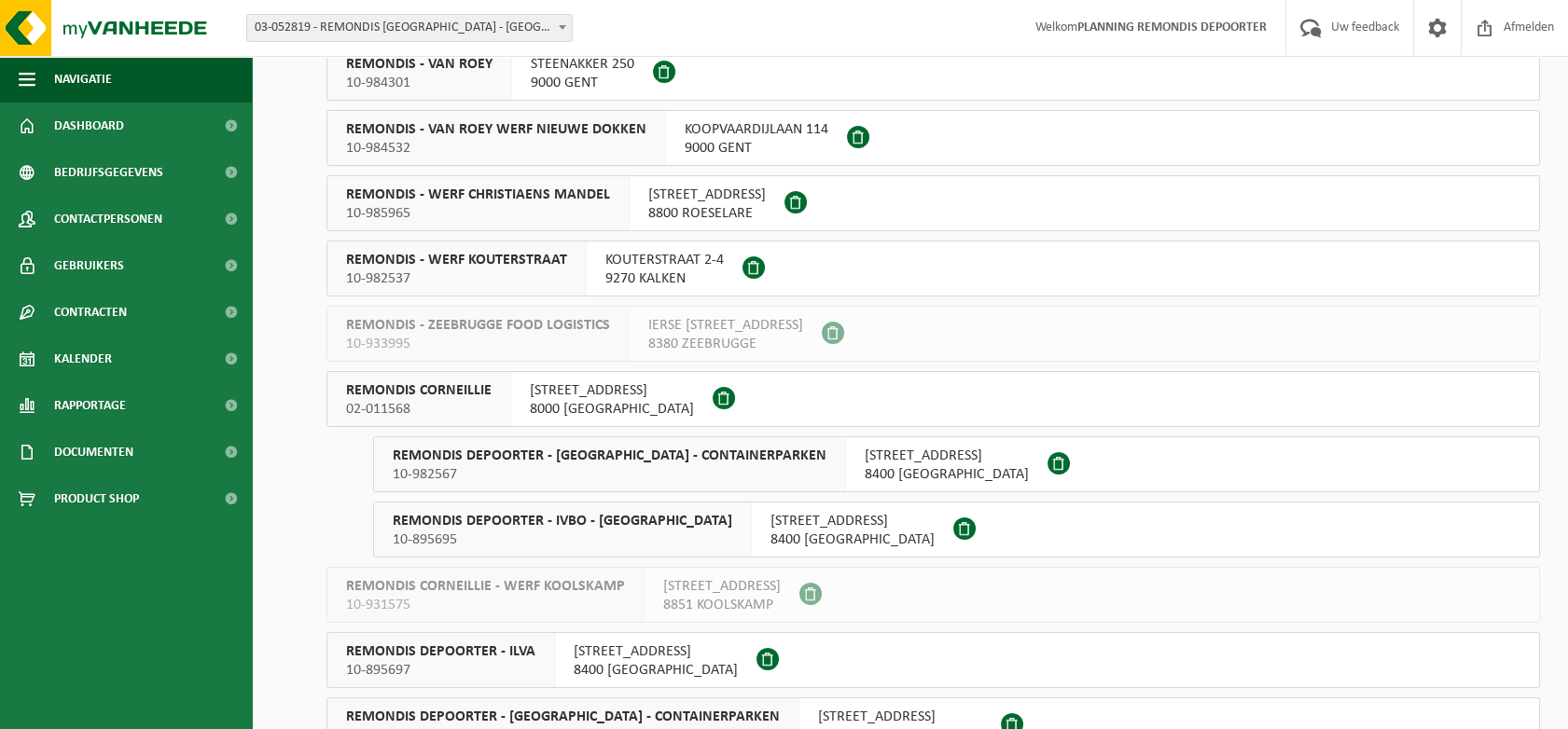 click on "REMONDIS CORNEILLIE" at bounding box center [419, 391] 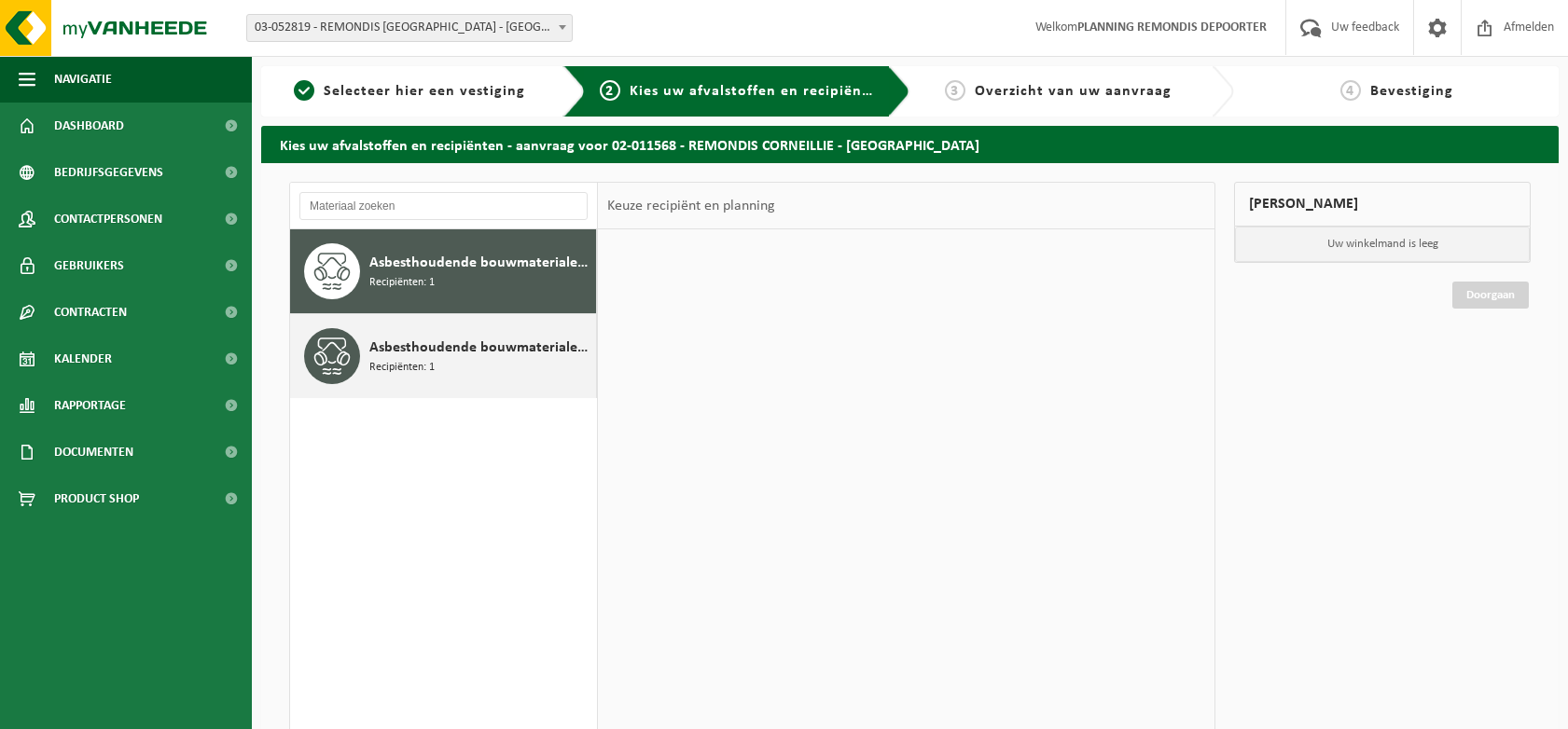 scroll, scrollTop: 0, scrollLeft: 0, axis: both 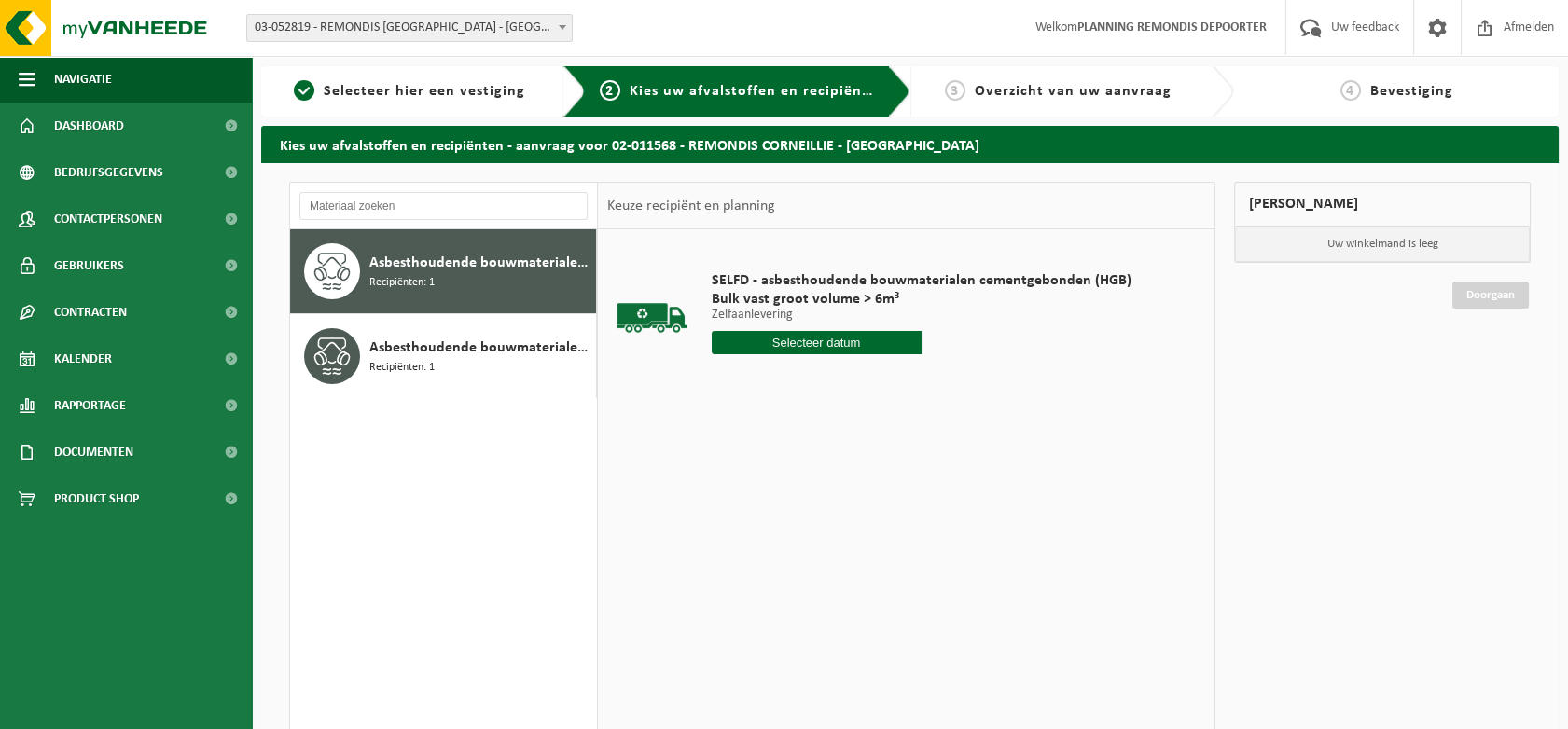click at bounding box center [816, 342] 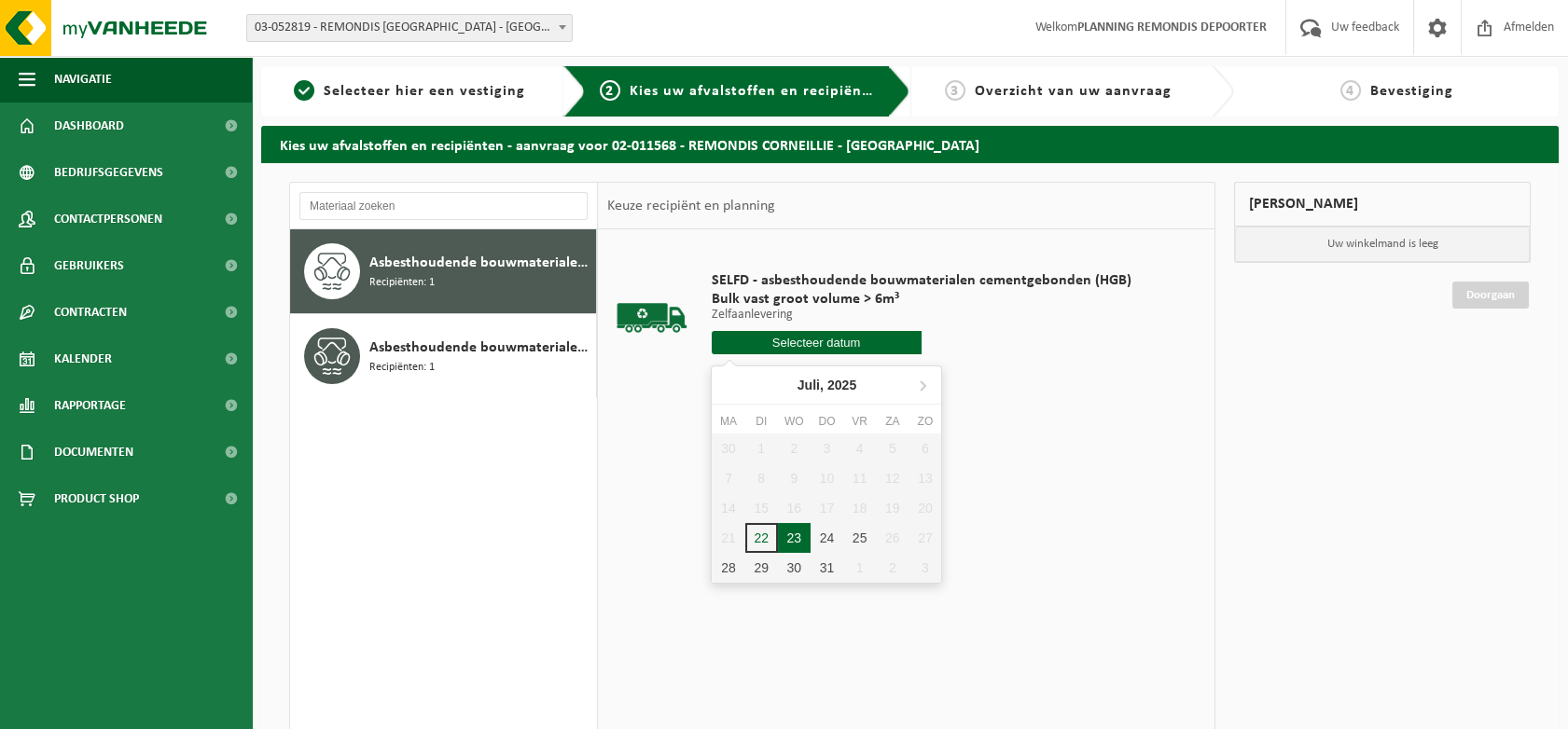 click on "23" at bounding box center [794, 538] 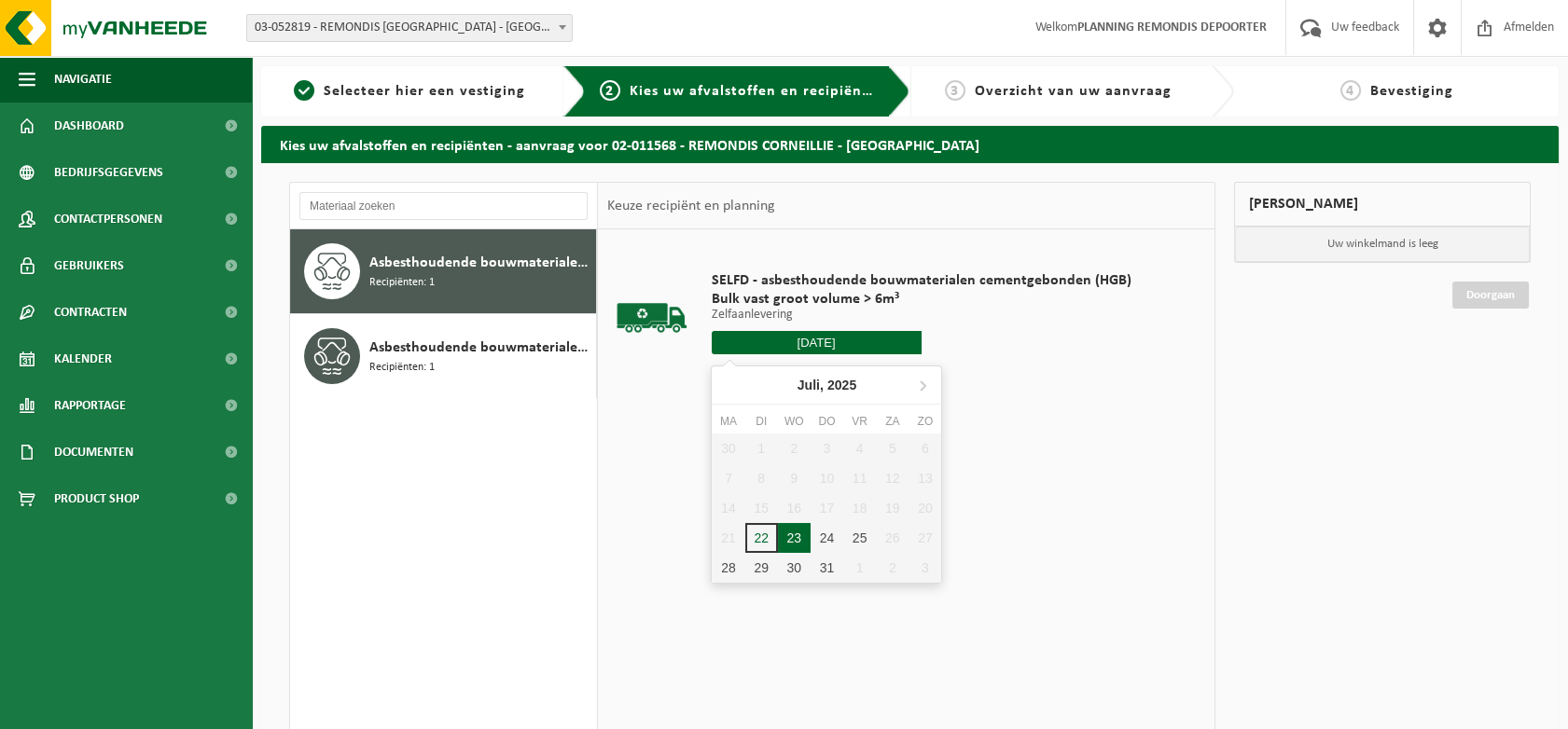 type on "Van [DATE]" 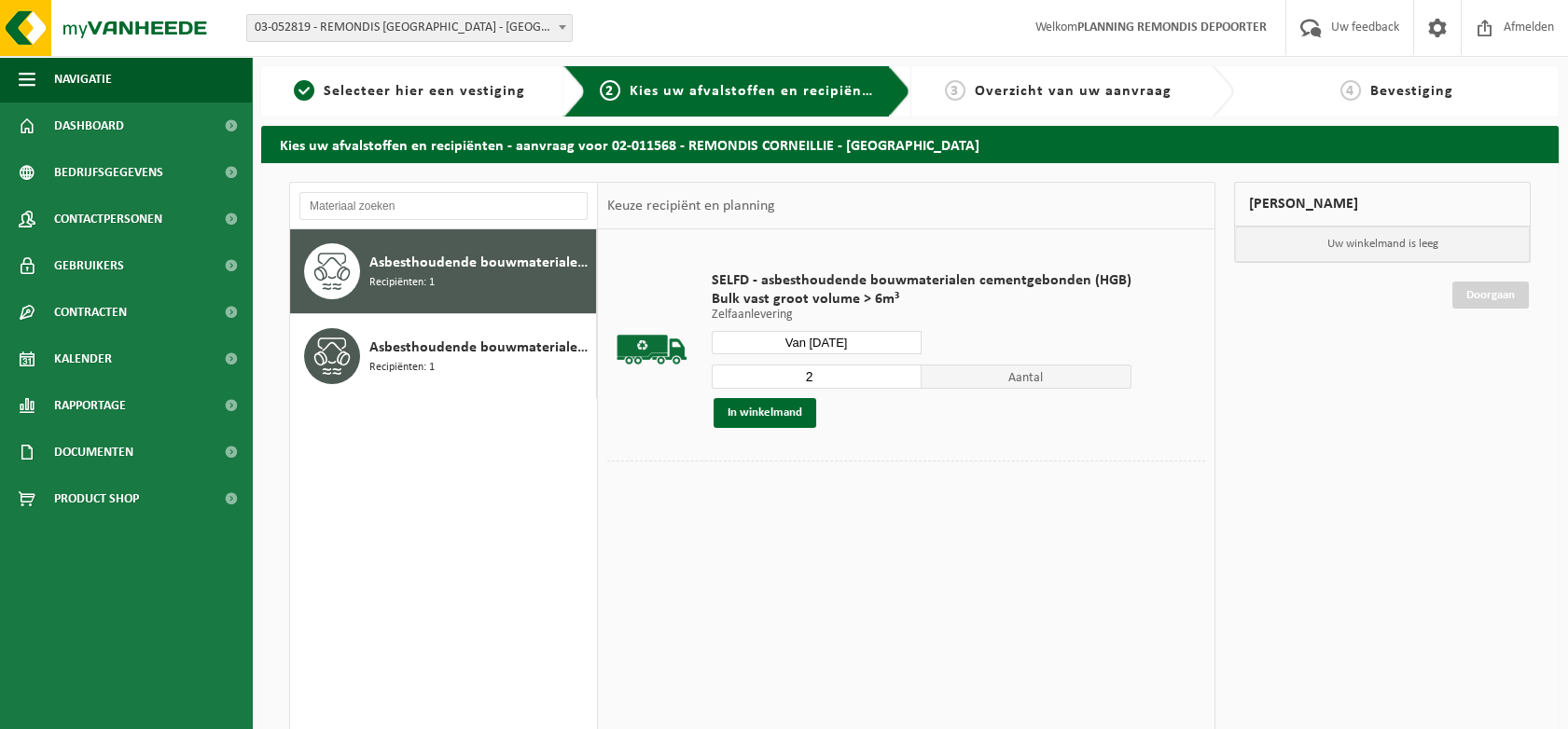type on "2" 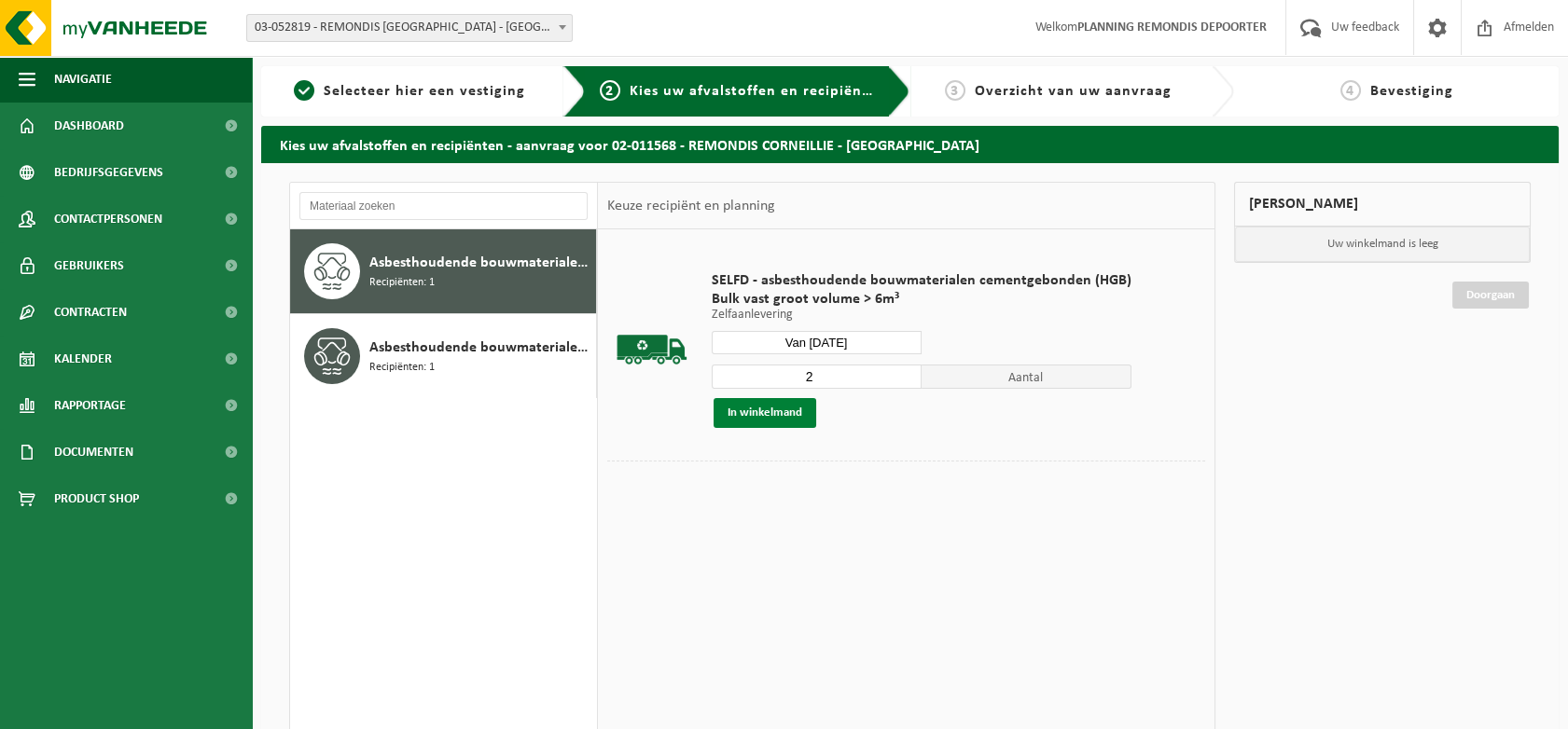 click on "In winkelmand" at bounding box center [765, 413] 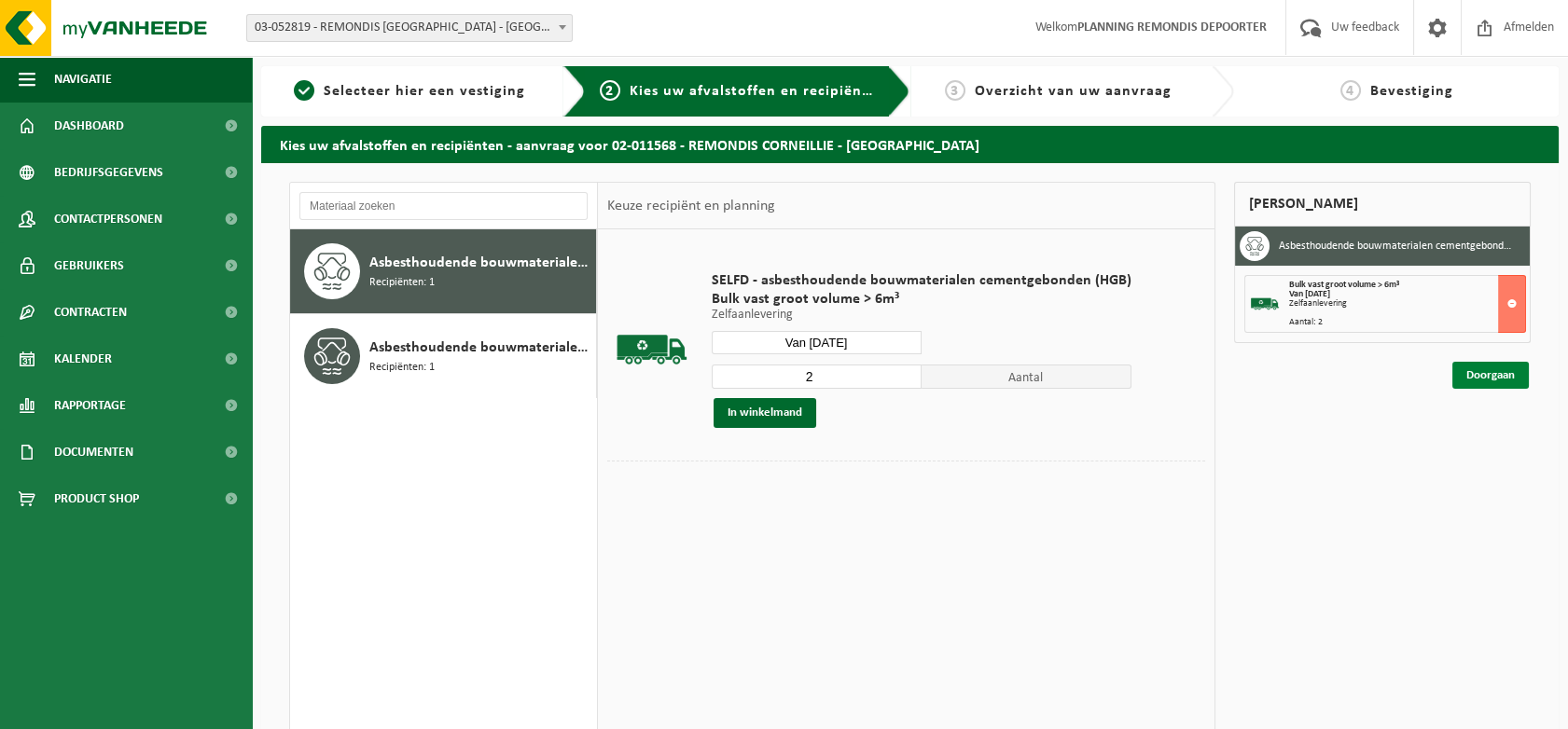 click on "Doorgaan" at bounding box center [1491, 375] 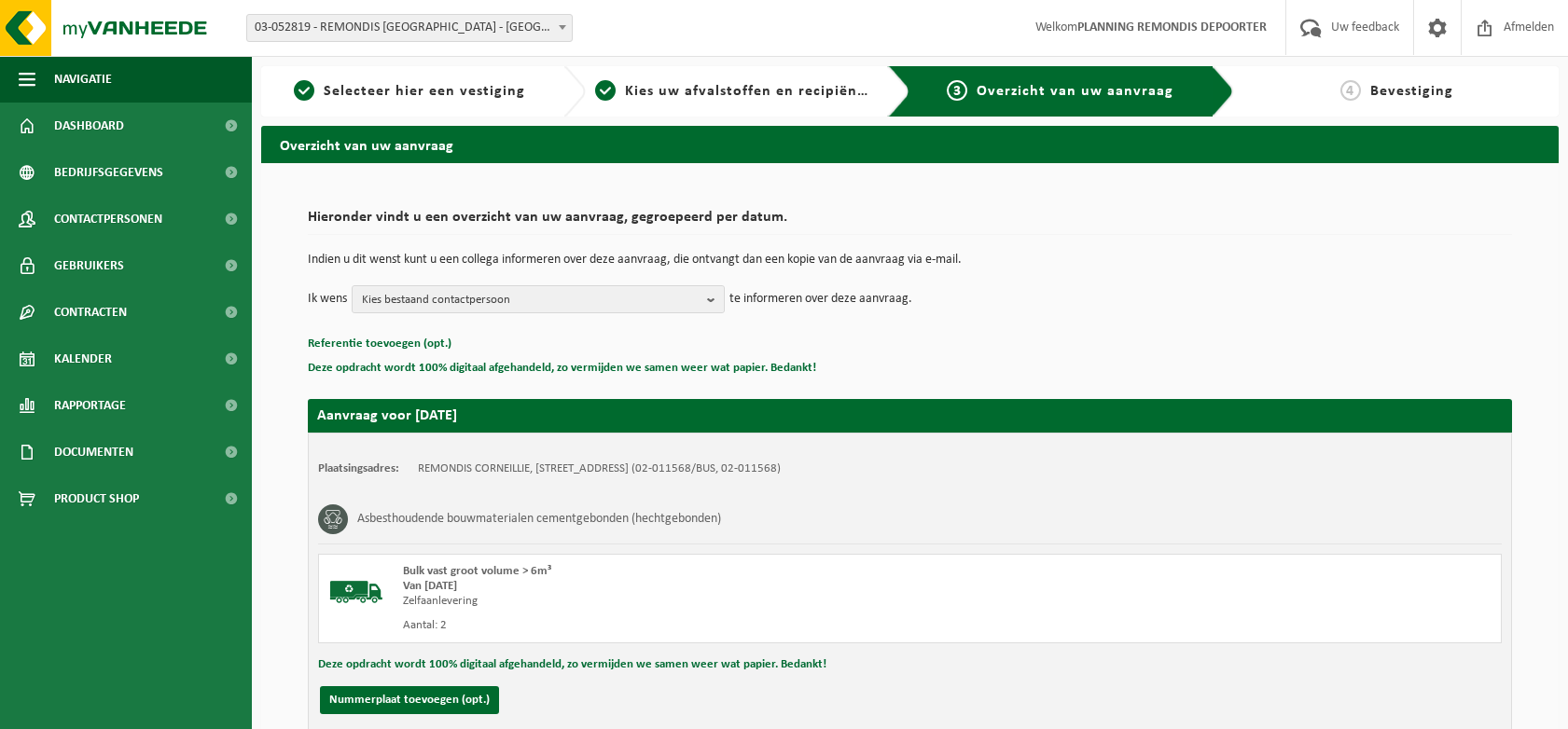 scroll, scrollTop: 0, scrollLeft: 0, axis: both 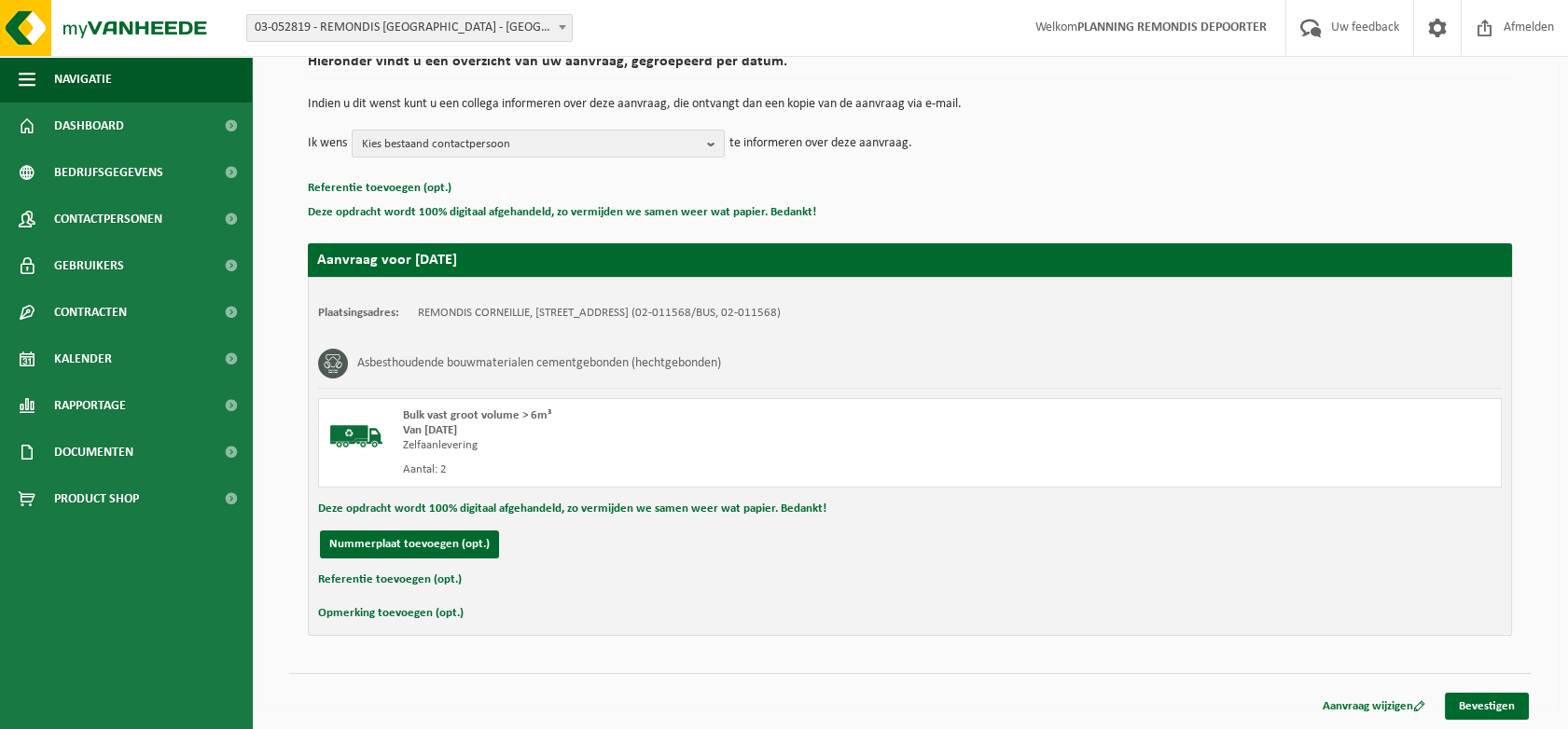 click on "Aanvraag wijzigen       Bevestigen" at bounding box center [909, 682] 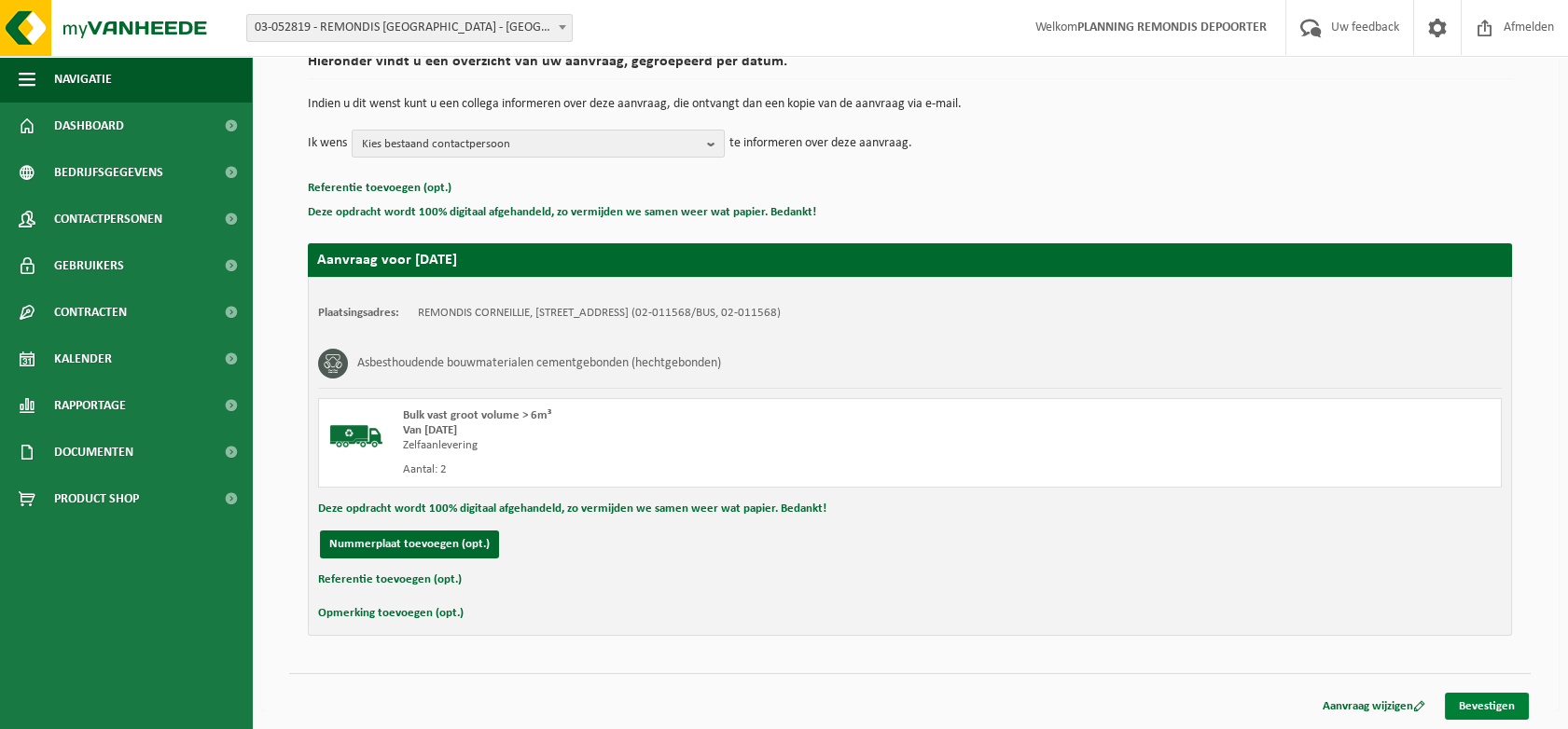 click on "Bevestigen" at bounding box center (1487, 706) 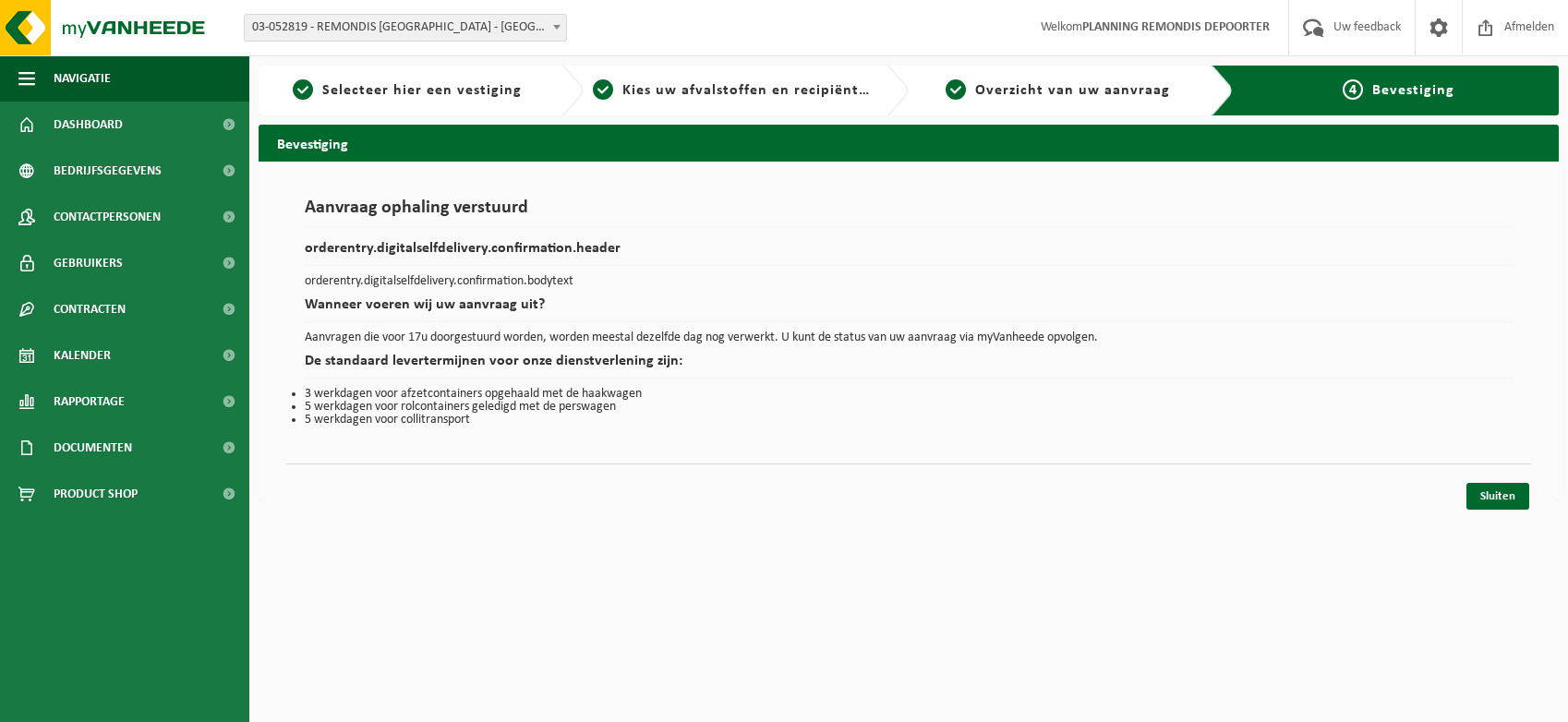 scroll, scrollTop: 0, scrollLeft: 0, axis: both 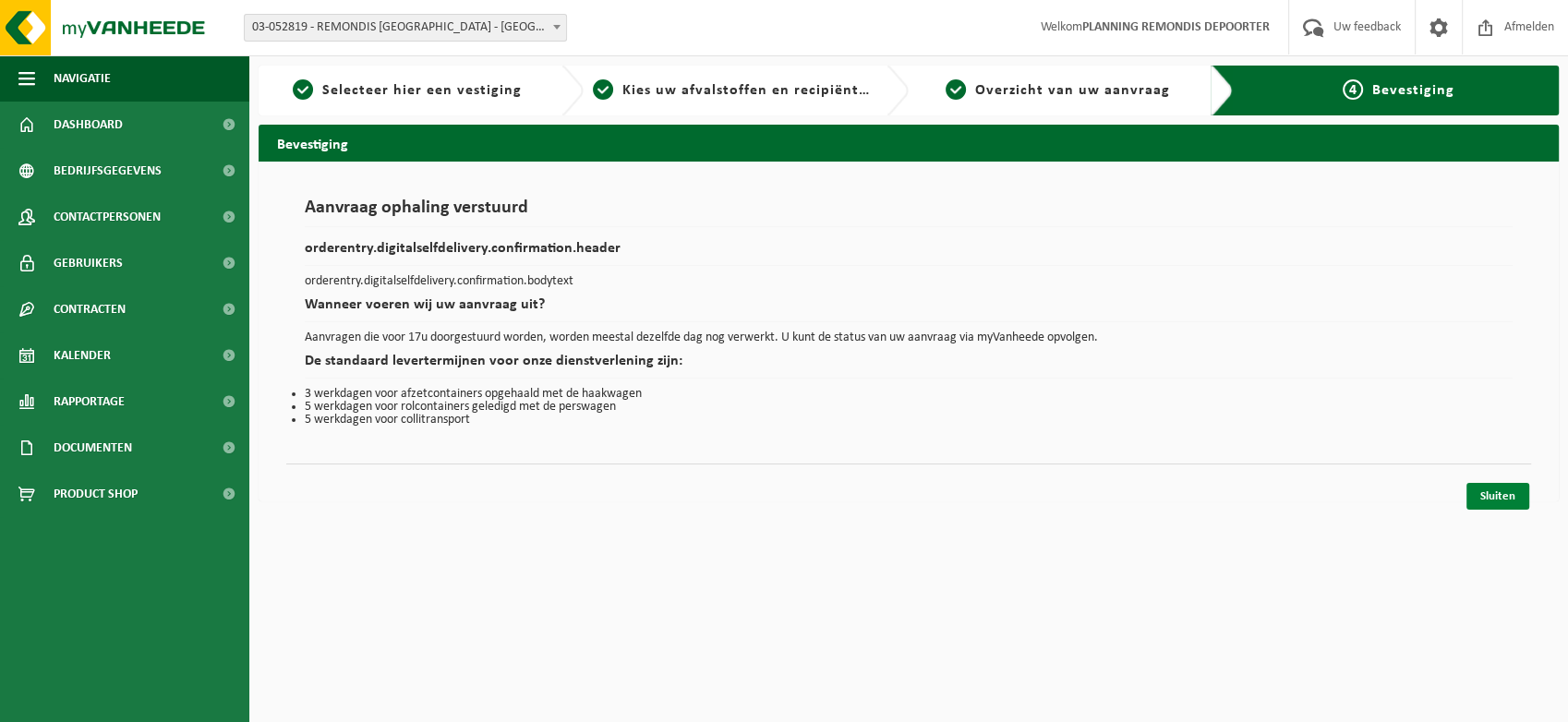 click on "Sluiten" at bounding box center [1498, 496] 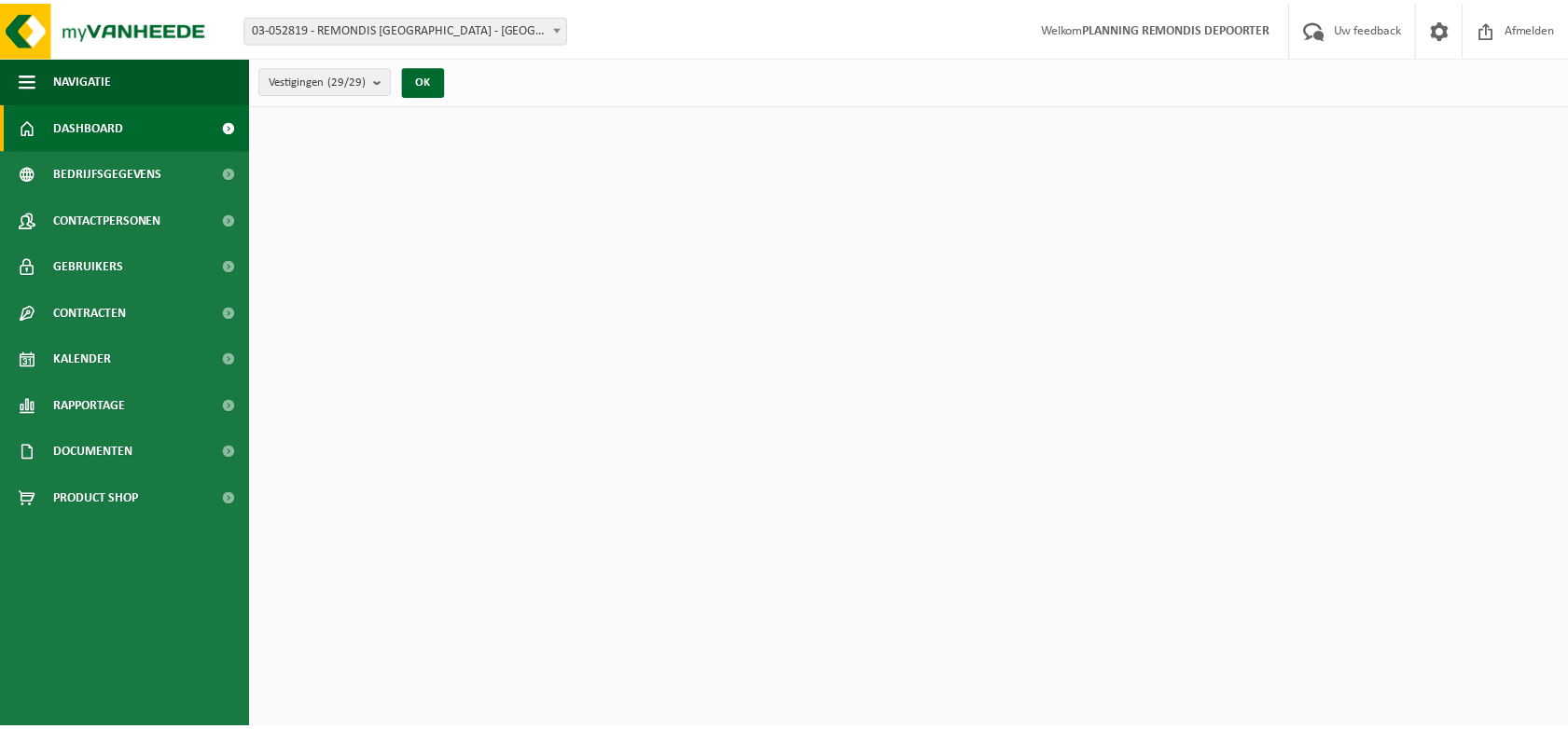 scroll, scrollTop: 0, scrollLeft: 0, axis: both 